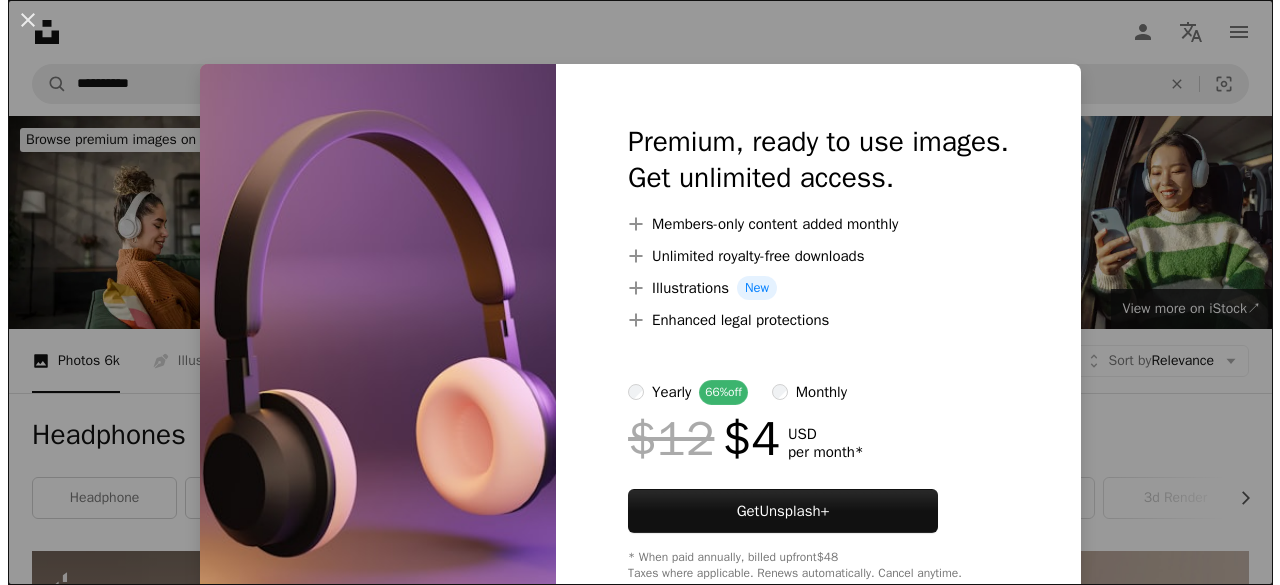 scroll, scrollTop: 800, scrollLeft: 0, axis: vertical 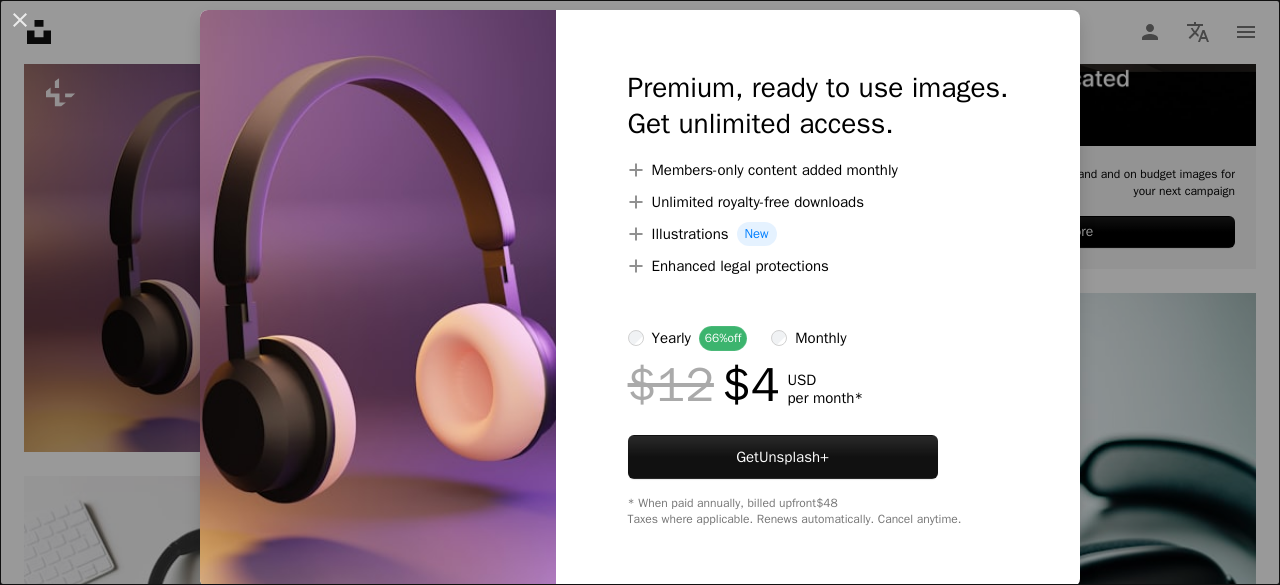 click on "An X shape Premium, ready to use images. Get unlimited access. A plus sign Members-only content added monthly A plus sign Unlimited royalty-free downloads A plus sign Illustrations  New A plus sign Enhanced legal protections yearly 66%  off monthly $12   $4 USD per month * Get  Unsplash+ * When paid annually, billed upfront  $48 Taxes where applicable. Renews automatically. Cancel anytime." at bounding box center (640, 292) 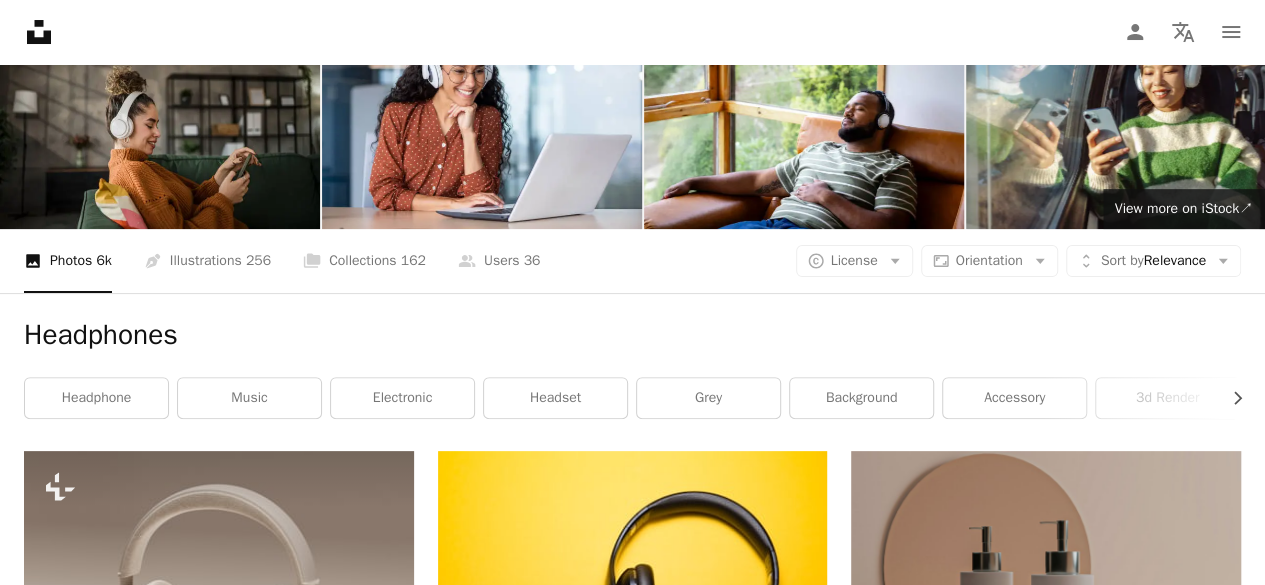 scroll, scrollTop: 0, scrollLeft: 0, axis: both 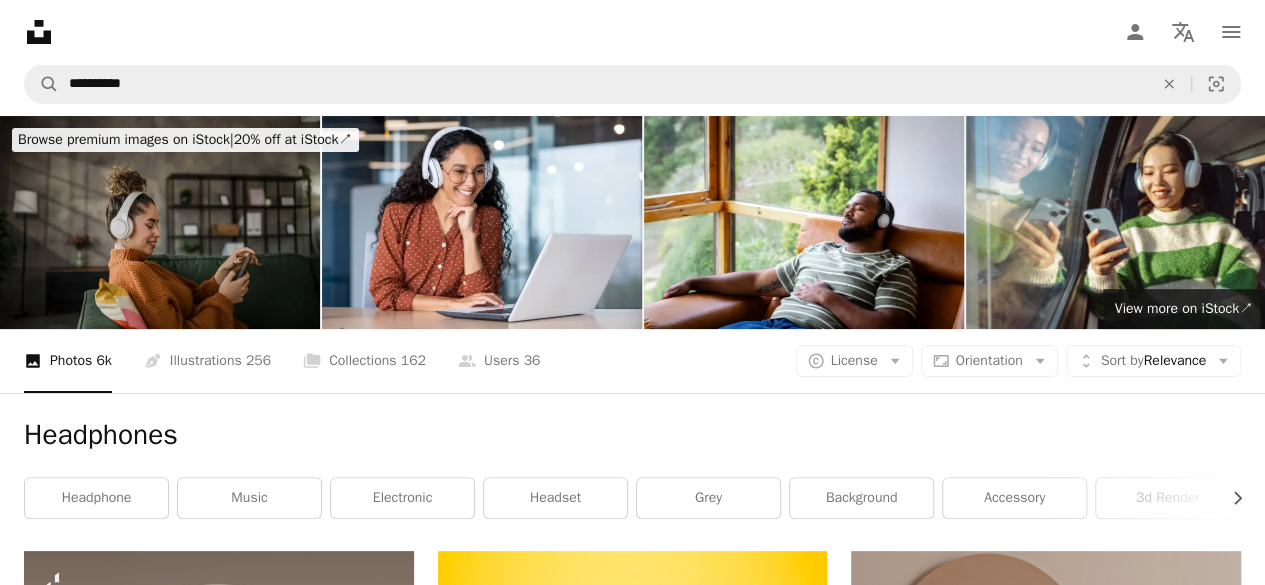 click at bounding box center (160, 222) 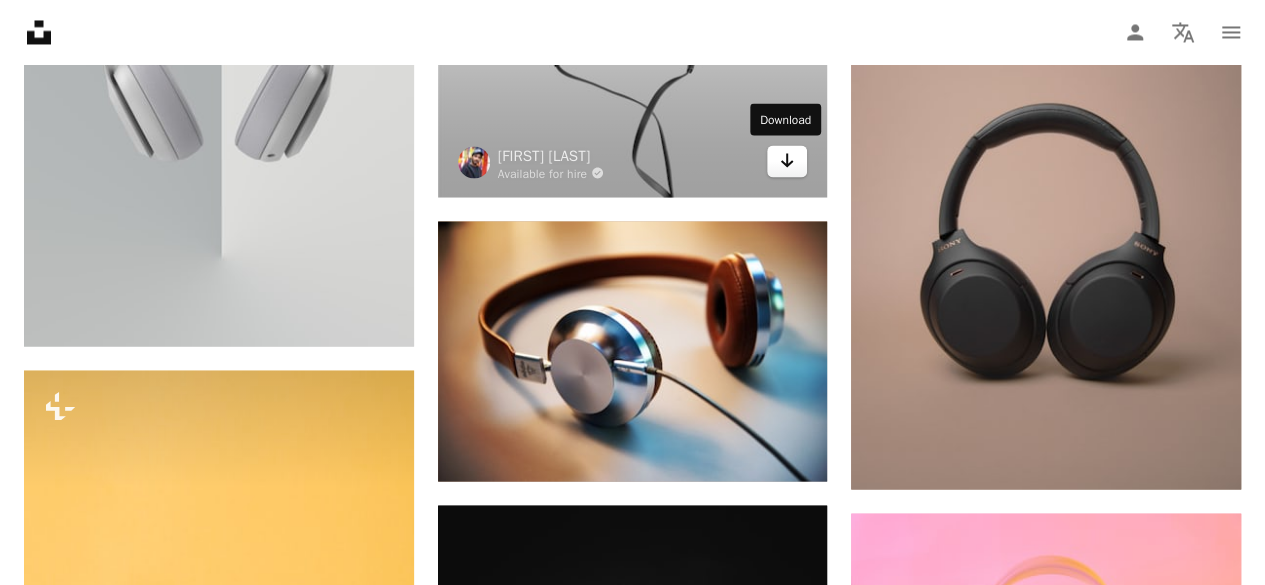 scroll, scrollTop: 1800, scrollLeft: 0, axis: vertical 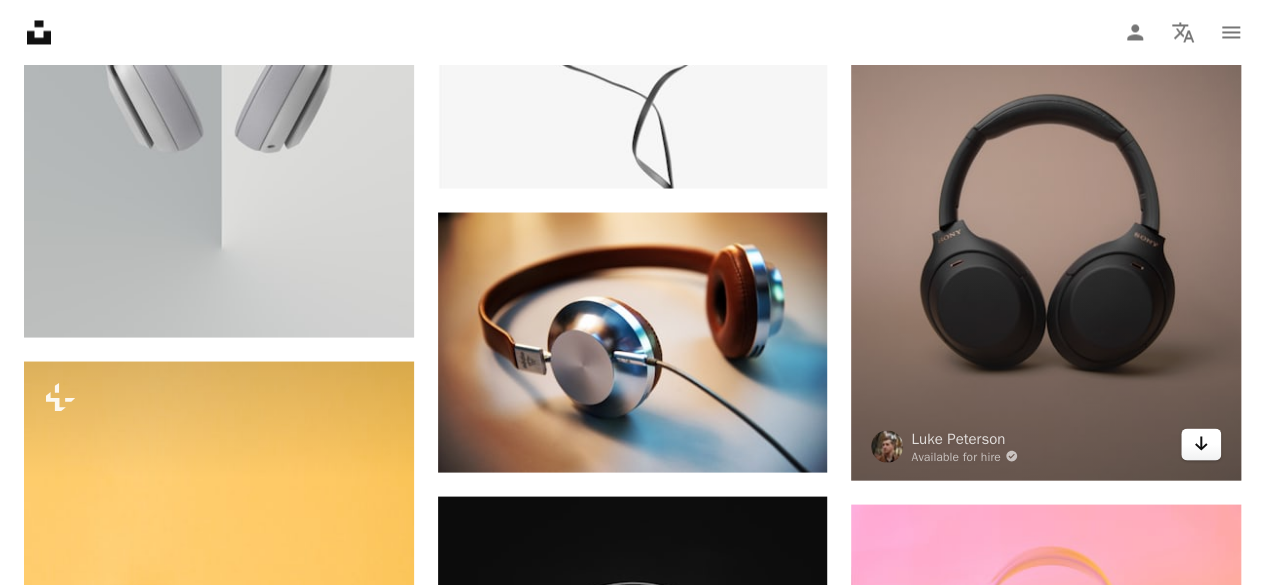 click on "Arrow pointing down" 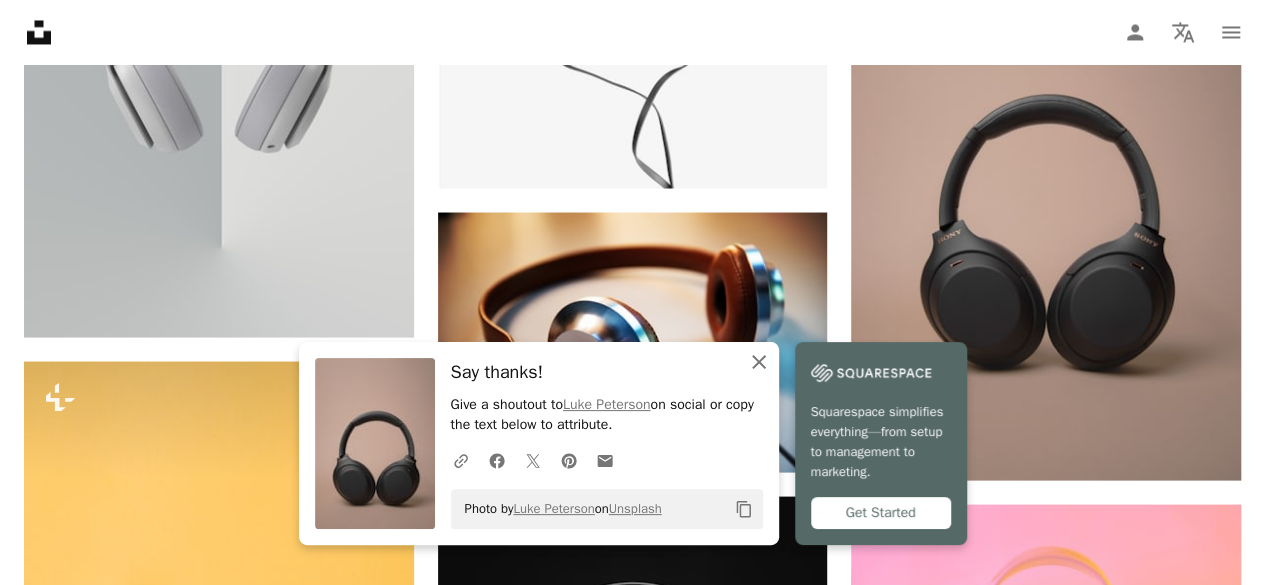 click 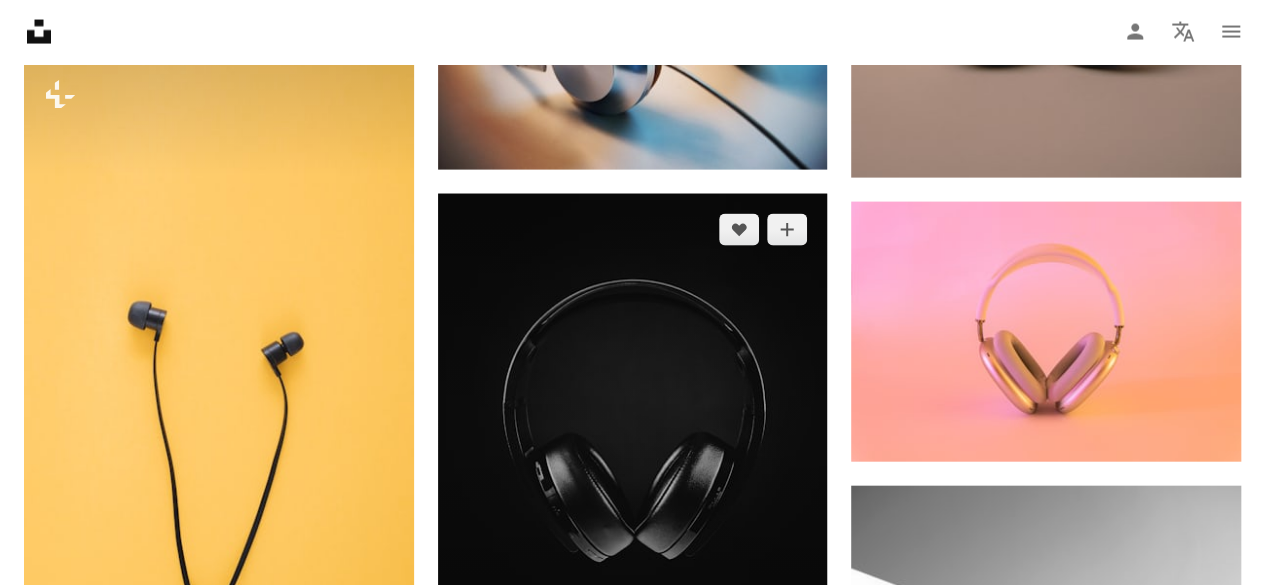 scroll, scrollTop: 2200, scrollLeft: 0, axis: vertical 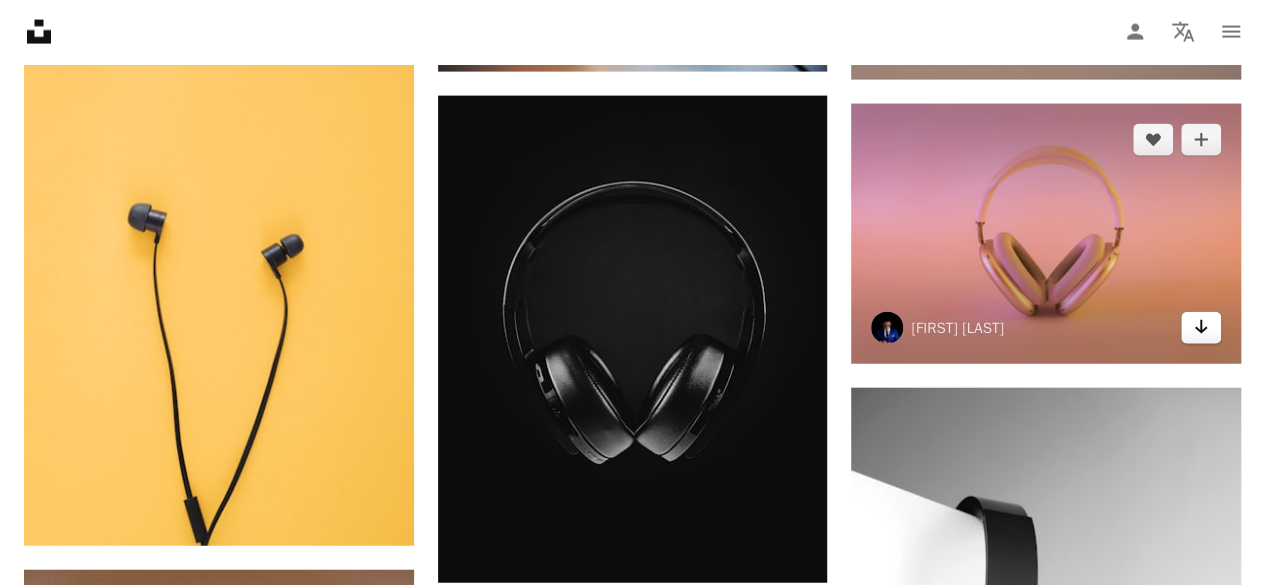 click 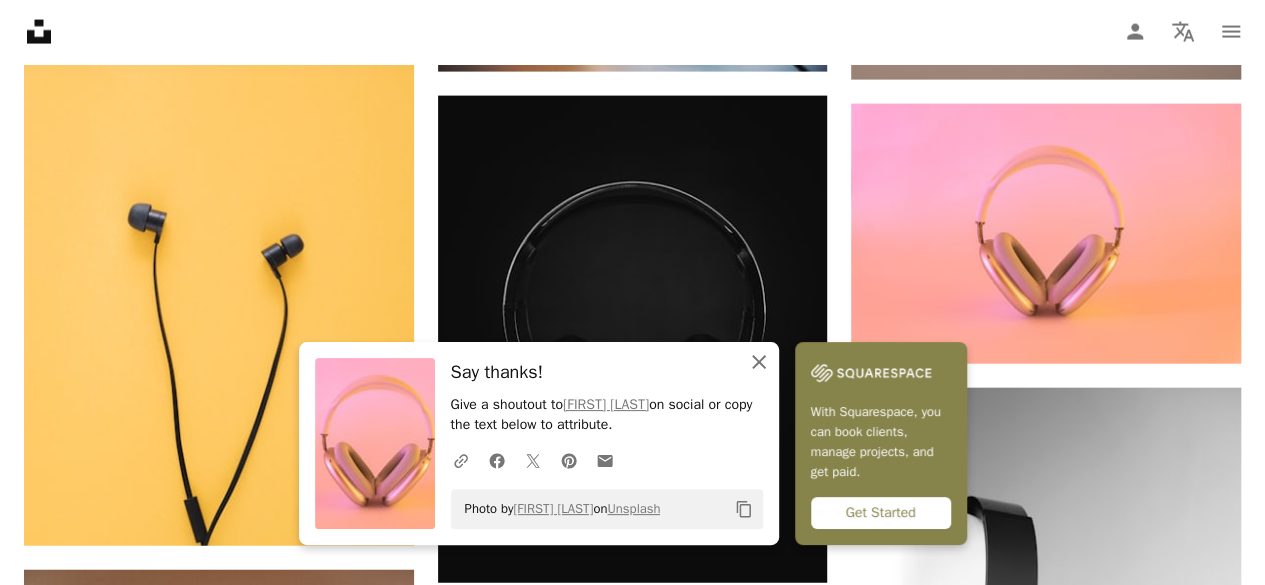 click 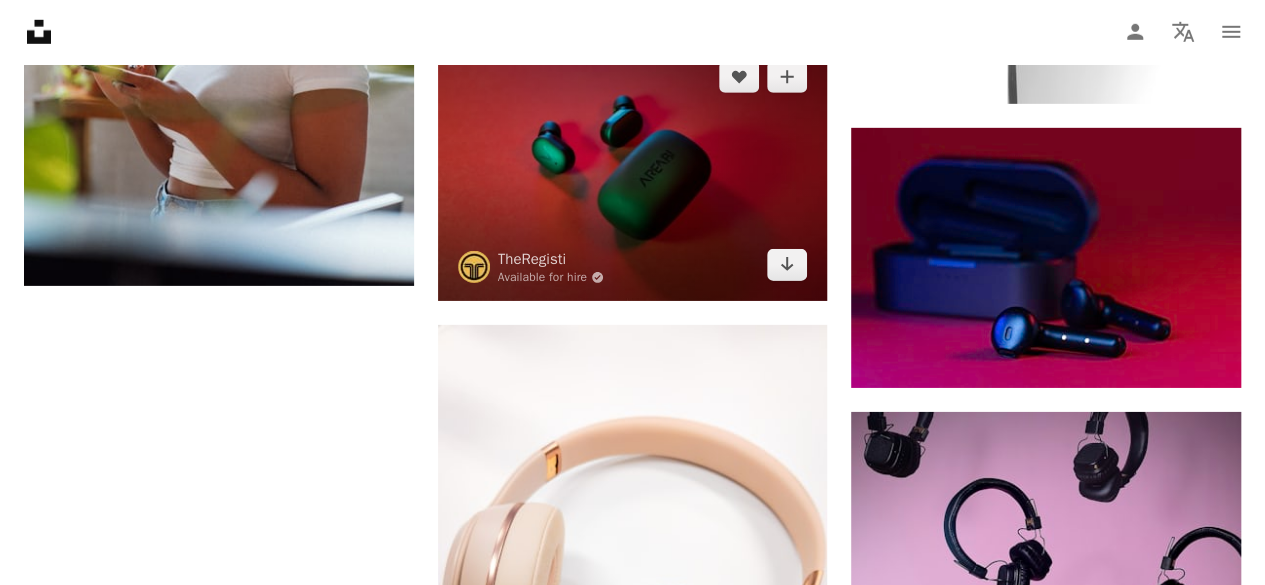 scroll, scrollTop: 3100, scrollLeft: 0, axis: vertical 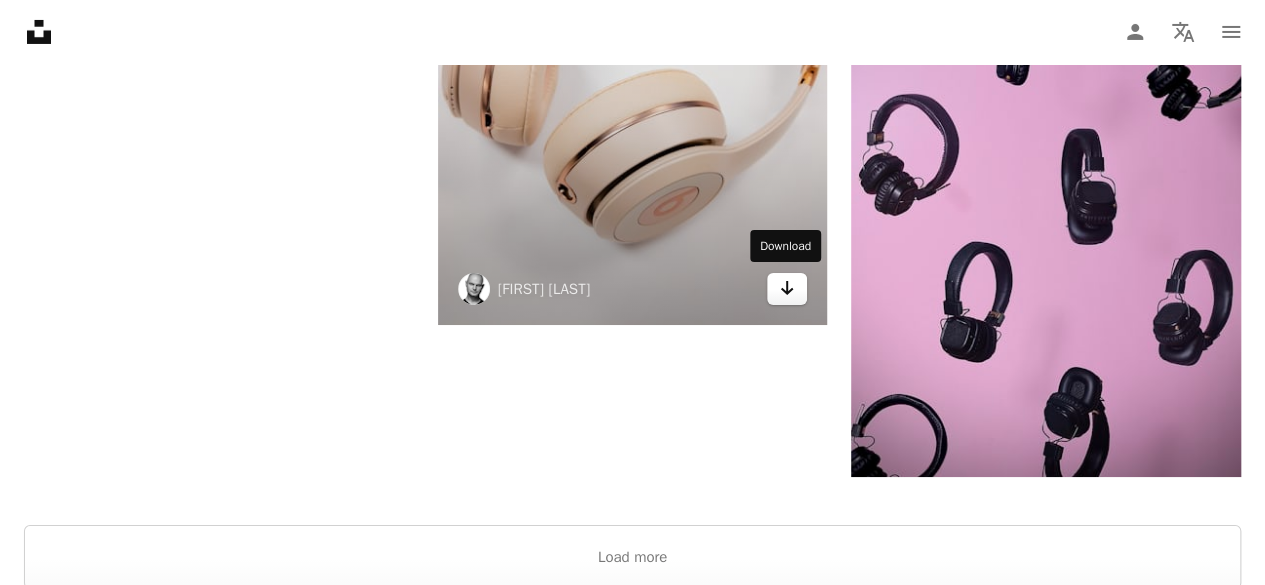 click on "Arrow pointing down" 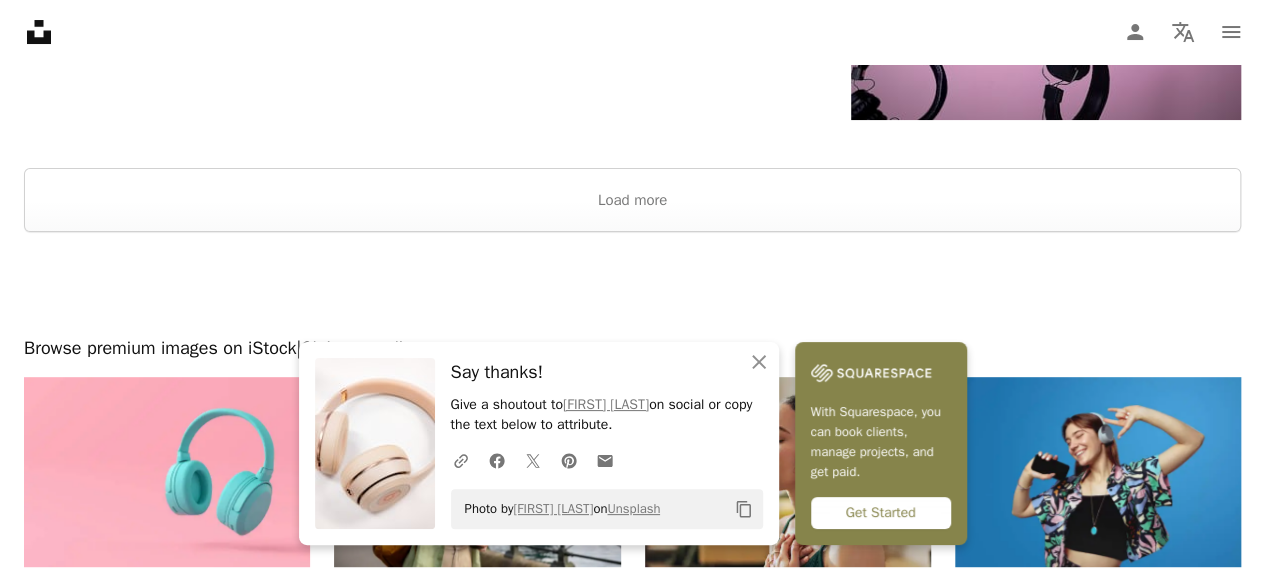 scroll, scrollTop: 3988, scrollLeft: 0, axis: vertical 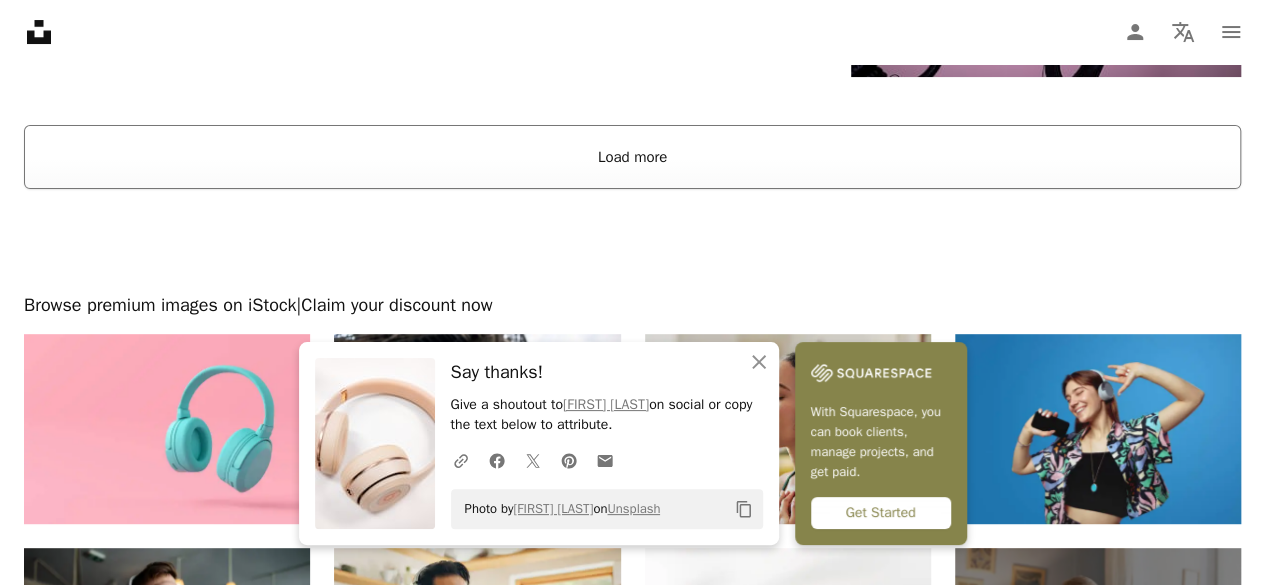 click on "Load more" at bounding box center [632, 157] 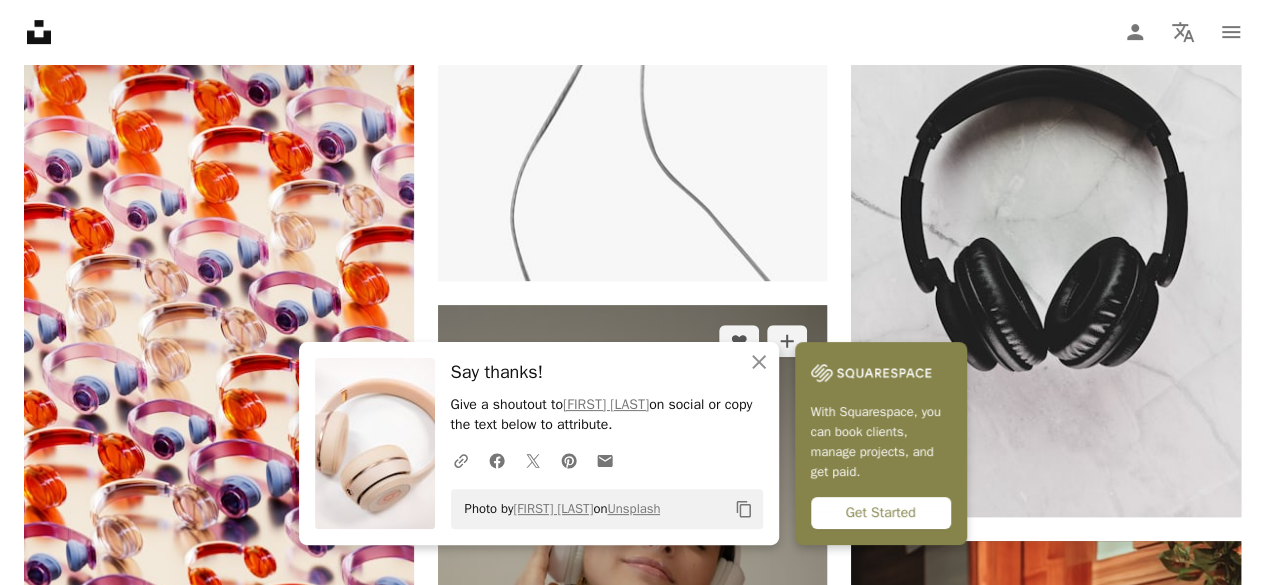 scroll, scrollTop: 4288, scrollLeft: 0, axis: vertical 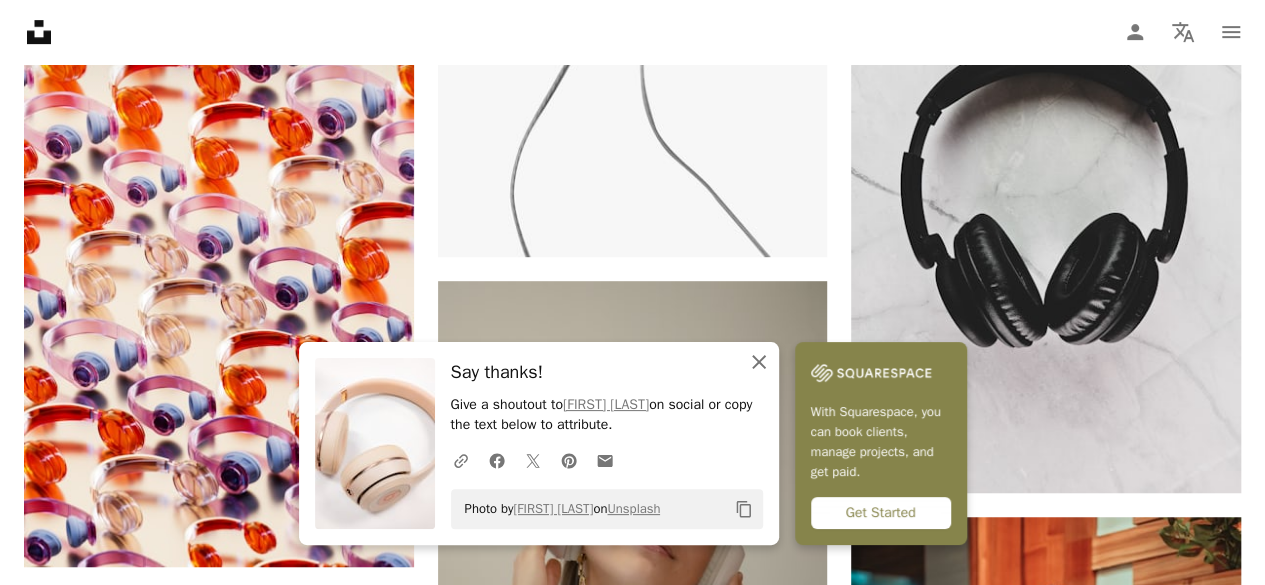 click 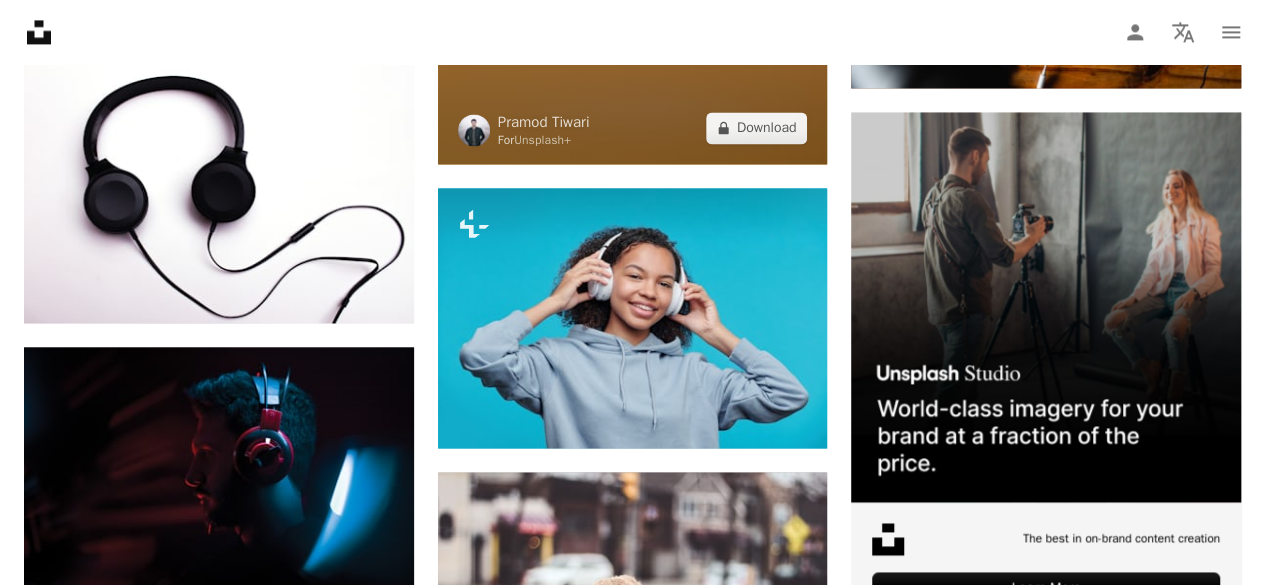 scroll, scrollTop: 9188, scrollLeft: 0, axis: vertical 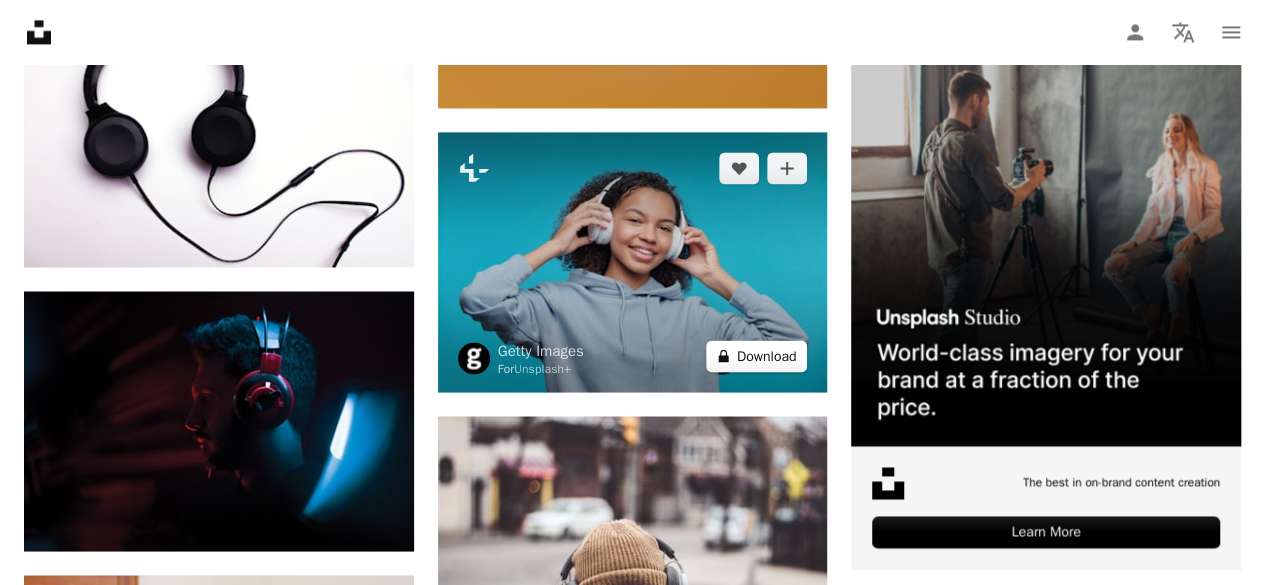 click on "A lock Download" at bounding box center (757, 356) 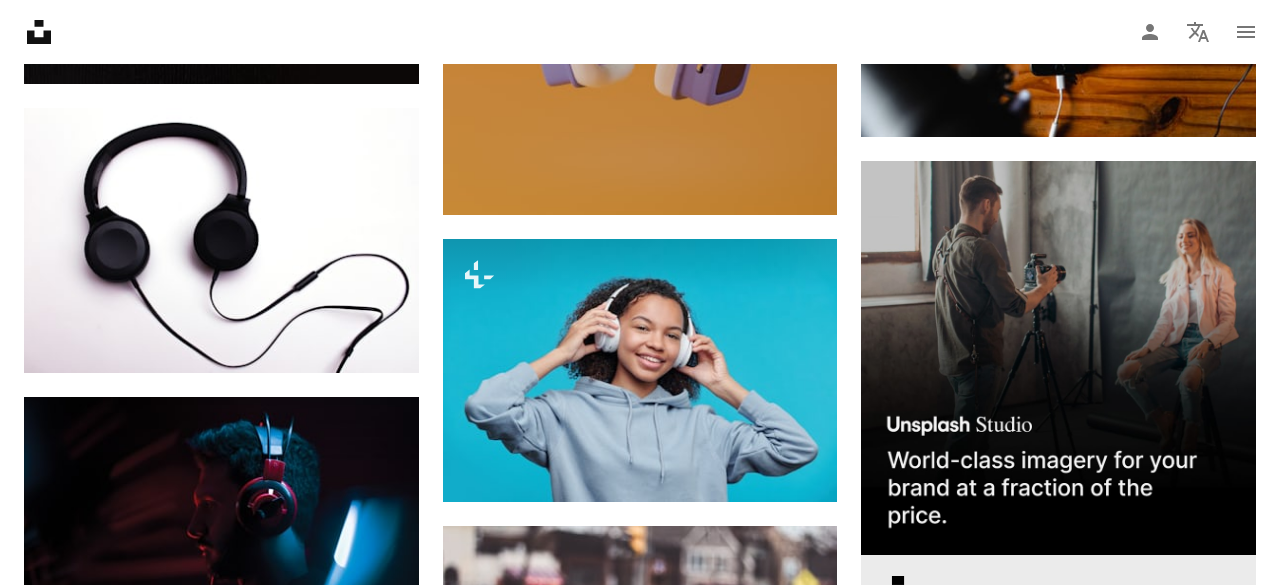 click on "An X shape Premium, ready to use images. Get unlimited access. A plus sign Members-only content added monthly A plus sign Unlimited royalty-free downloads A plus sign Illustrations  New A plus sign Enhanced legal protections yearly 66%  off monthly $12   $4 USD per month * Get  Unsplash+ * When paid annually, billed upfront  $48 Taxes where applicable. Renews automatically. Cancel anytime." at bounding box center [640, 4637] 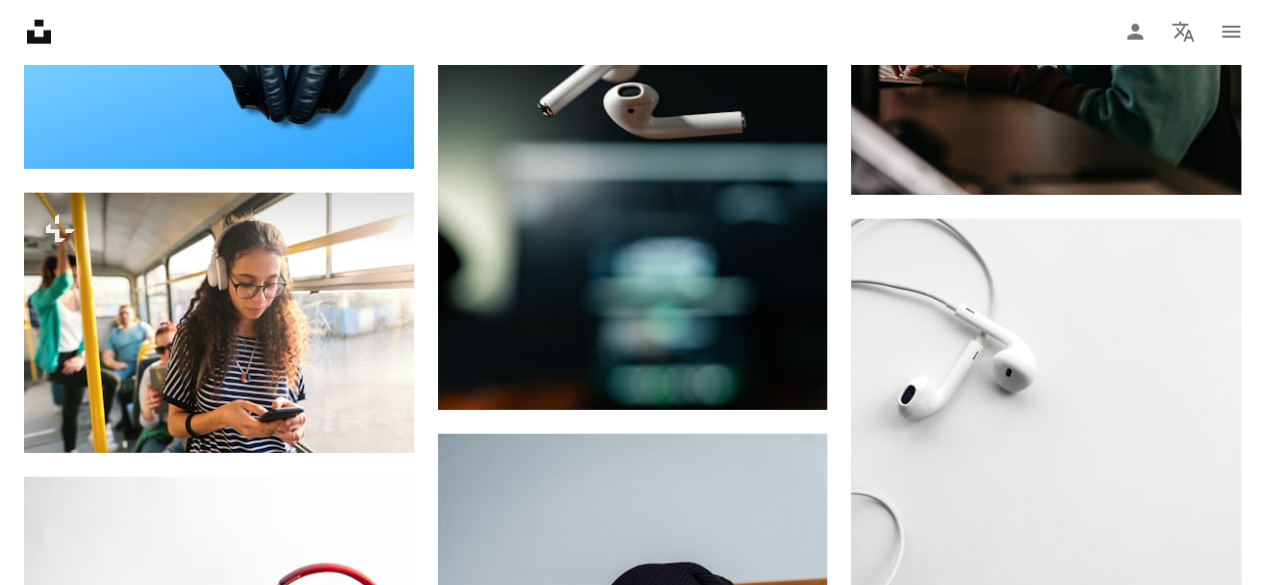 scroll, scrollTop: 10188, scrollLeft: 0, axis: vertical 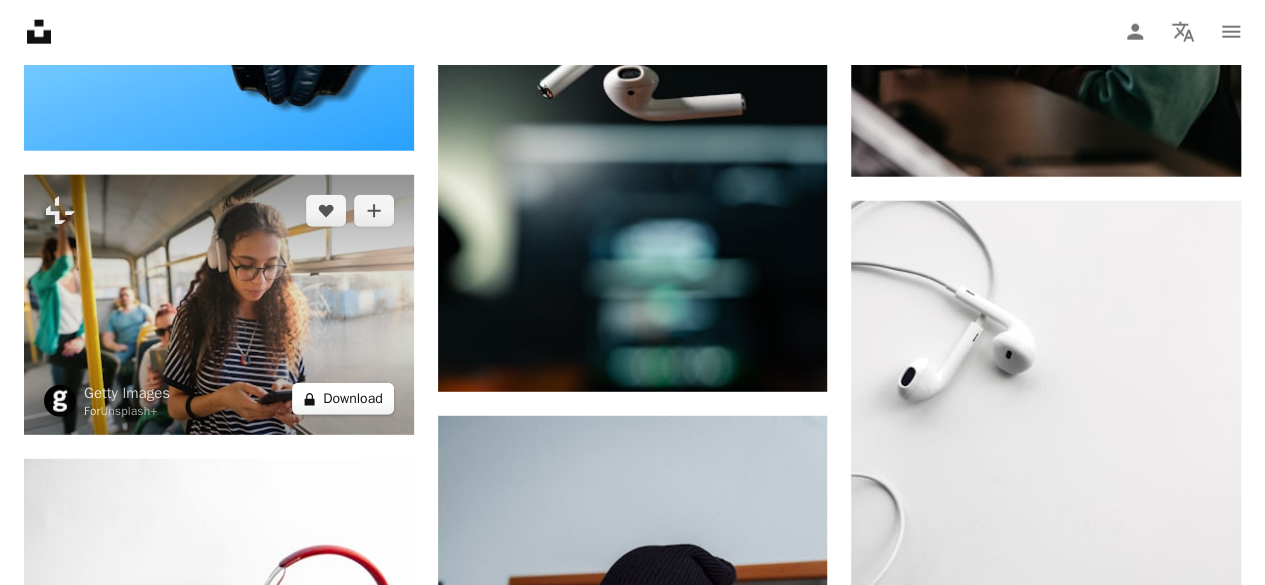 click on "A lock Download" at bounding box center [343, 399] 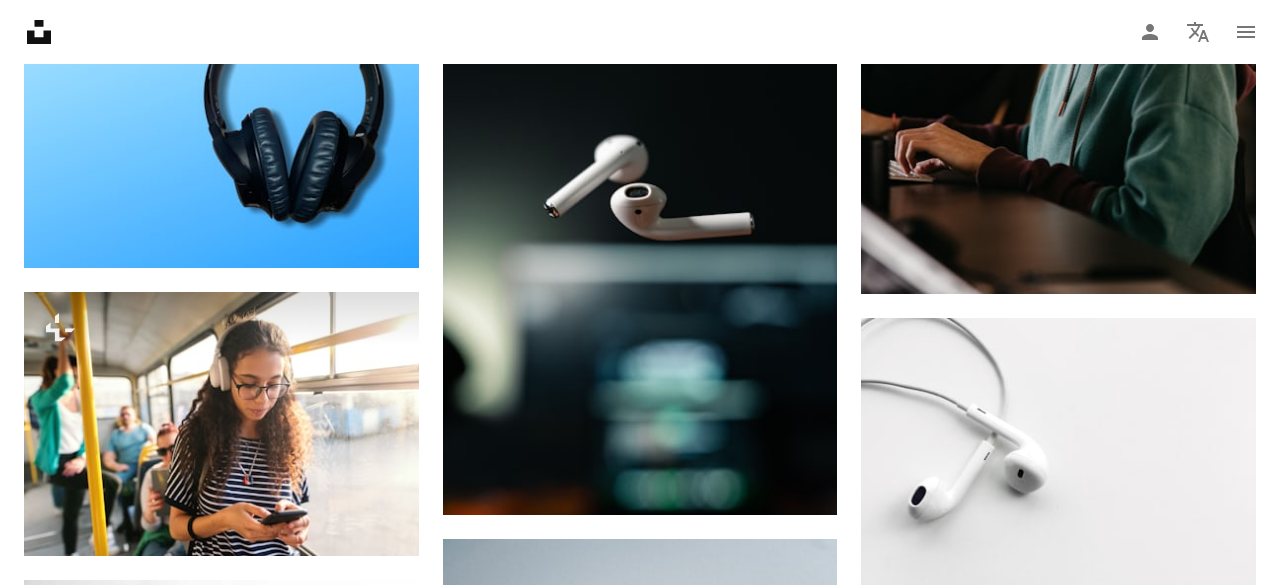 click on "An X shape Premium, ready to use images. Get unlimited access. A plus sign Members-only content added monthly A plus sign Unlimited royalty-free downloads A plus sign Illustrations  New A plus sign Enhanced legal protections yearly 66%  off monthly $12   $4 USD per month * Get  Unsplash+ * When paid annually, billed upfront  $48 Taxes where applicable. Renews automatically. Cancel anytime." at bounding box center (640, 3637) 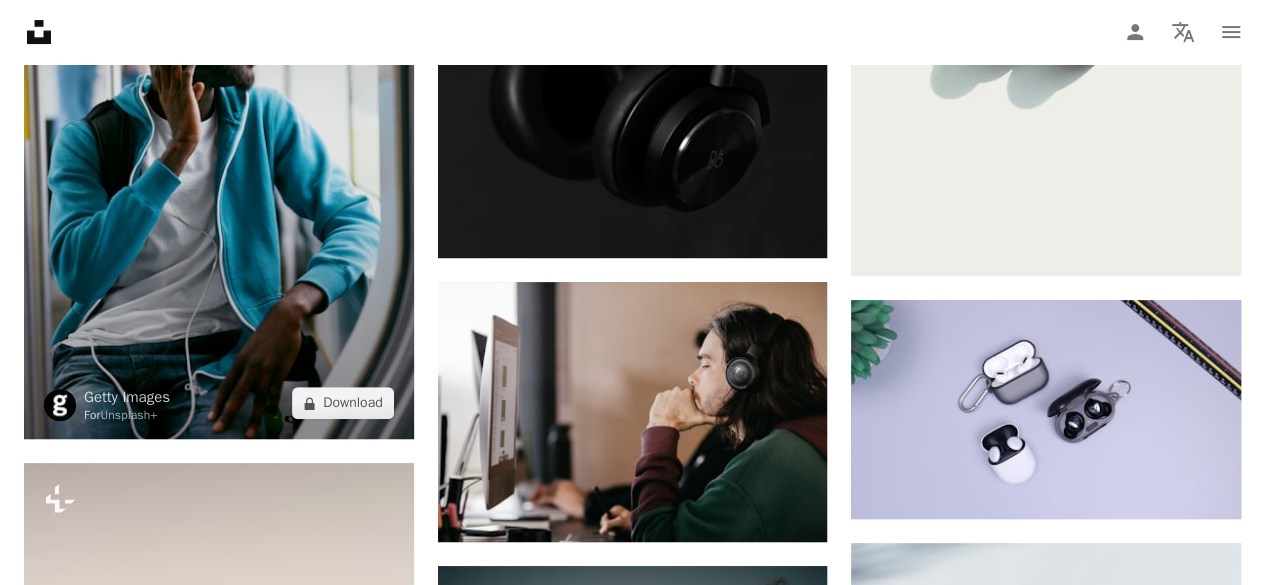 scroll, scrollTop: 11688, scrollLeft: 0, axis: vertical 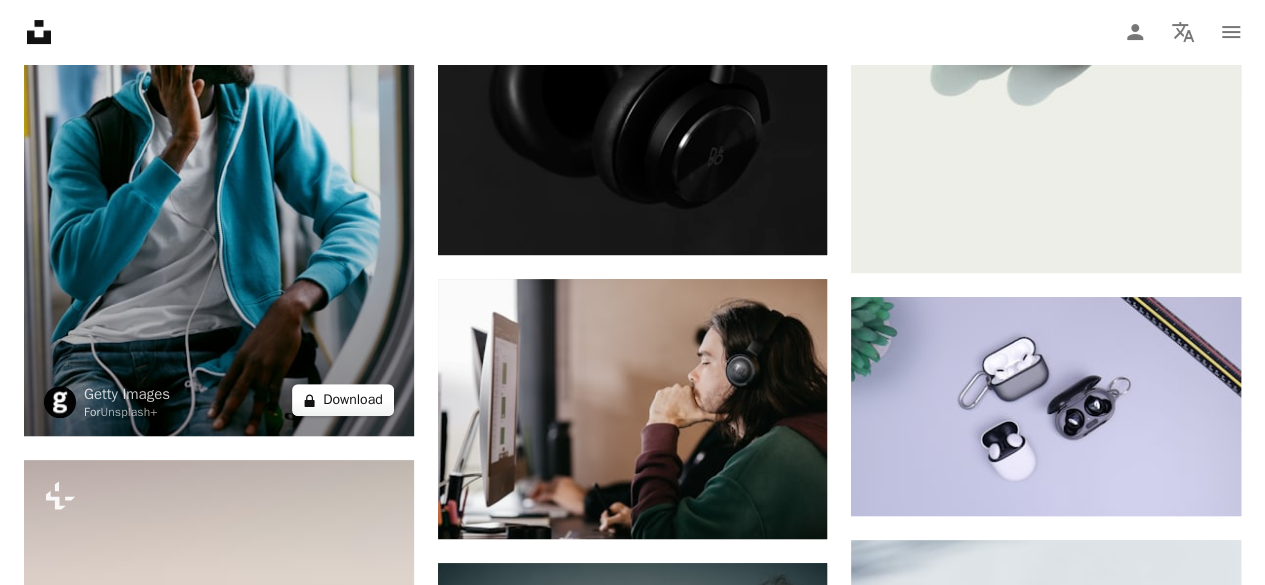 click on "A lock Download" at bounding box center (343, 400) 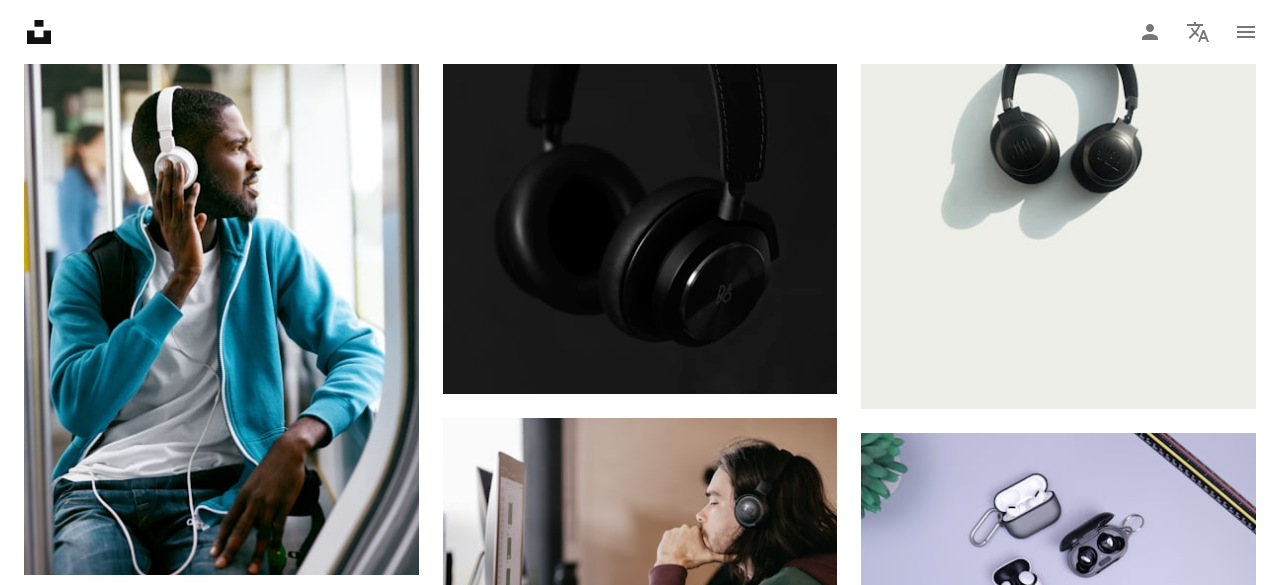 click on "An X shape Premium, ready to use images. Get unlimited access. A plus sign Members-only content added monthly A plus sign Unlimited royalty-free downloads A plus sign Illustrations  New A plus sign Enhanced legal protections yearly 66%  off monthly $12   $4 USD per month * Get  Unsplash+ * When paid annually, billed upfront  $48 Taxes where applicable. Renews automatically. Cancel anytime." at bounding box center [640, 4960] 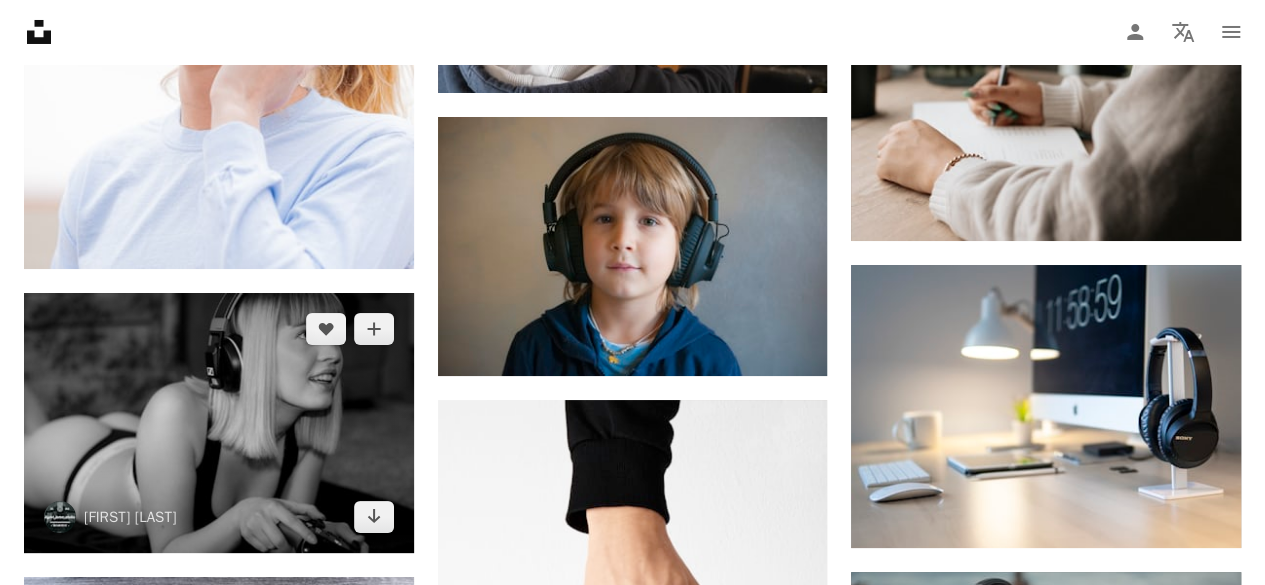 scroll, scrollTop: 15188, scrollLeft: 0, axis: vertical 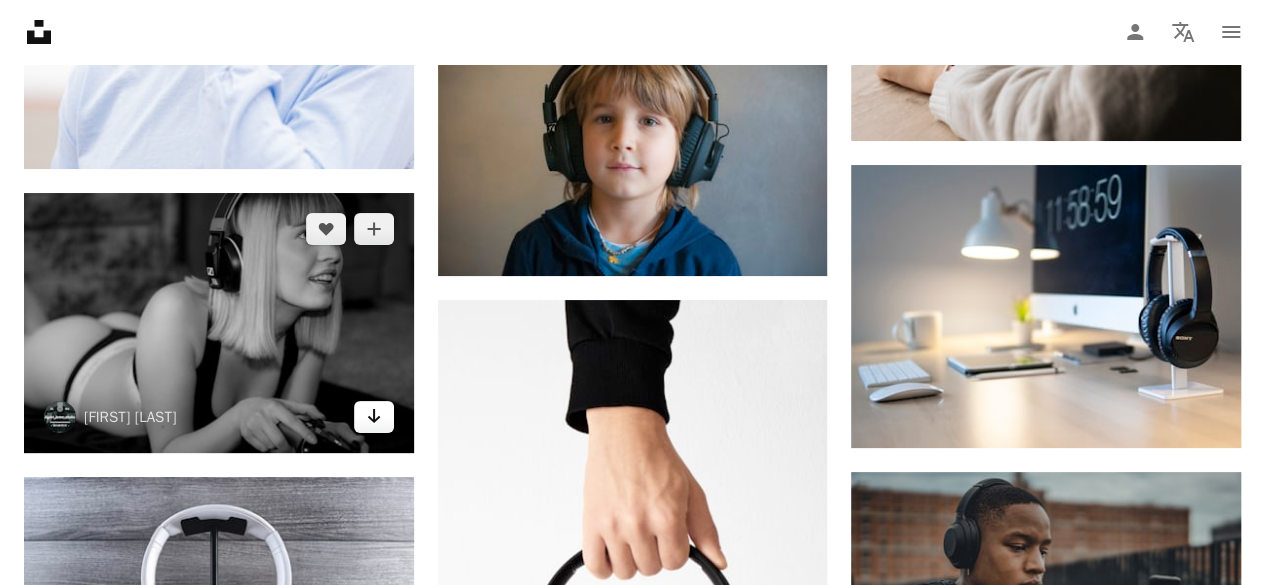 click 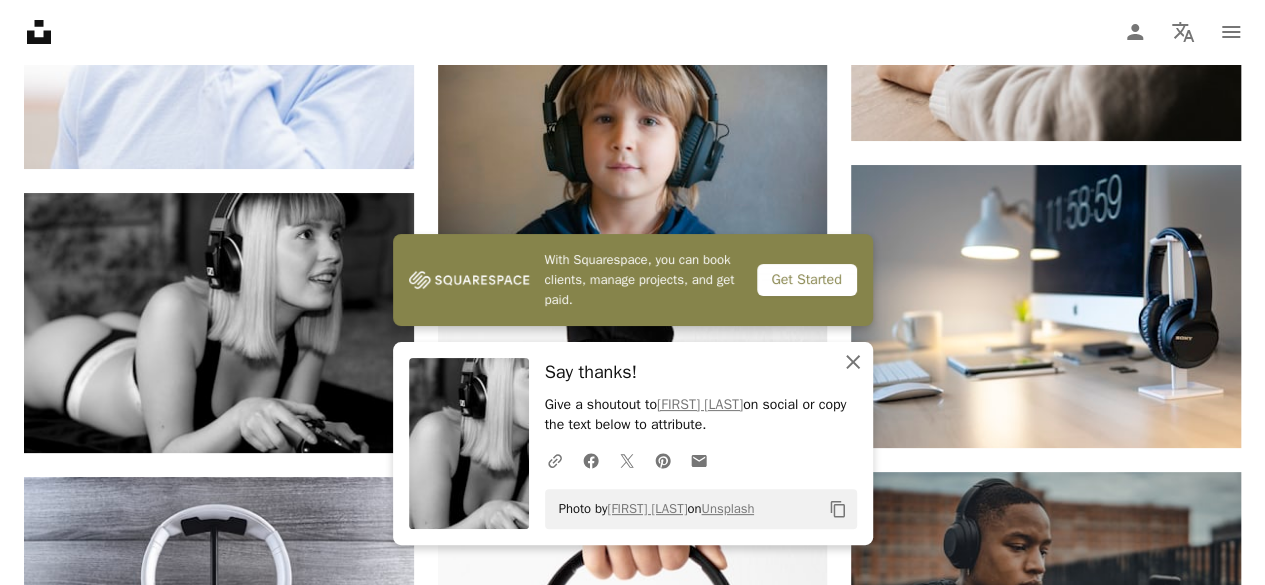 click on "An X shape" 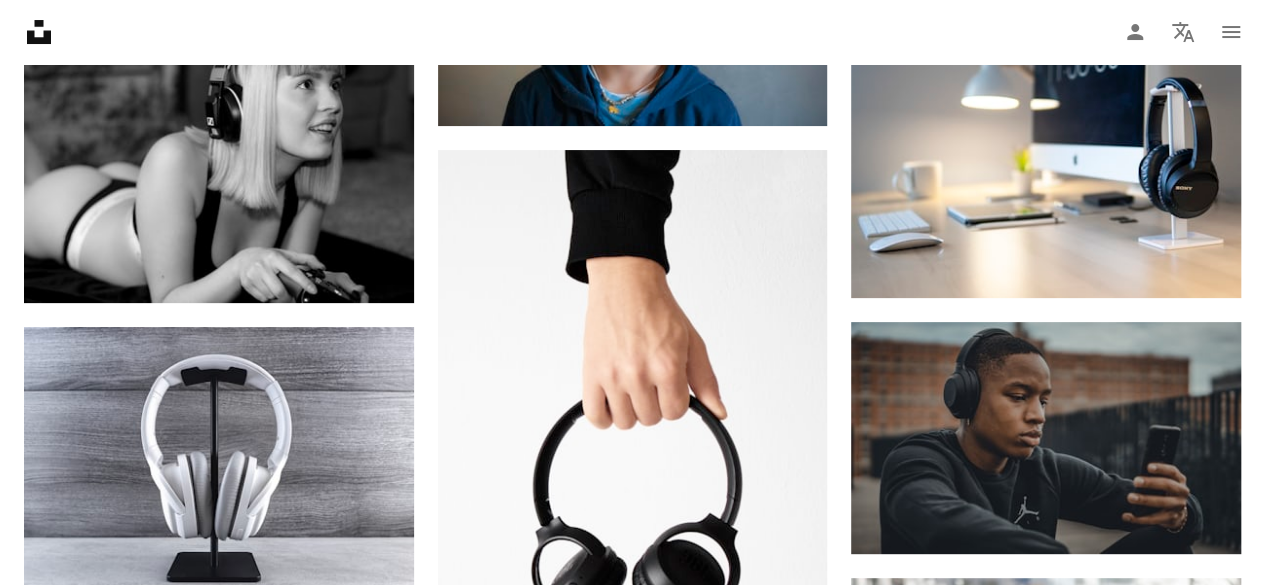 scroll, scrollTop: 15388, scrollLeft: 0, axis: vertical 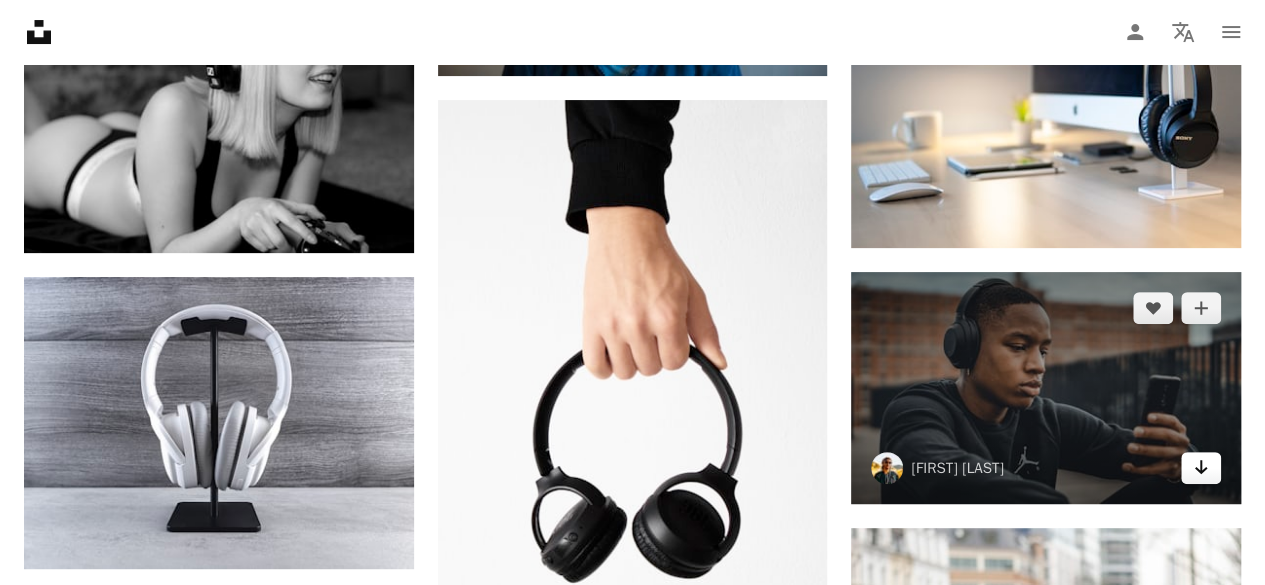 click 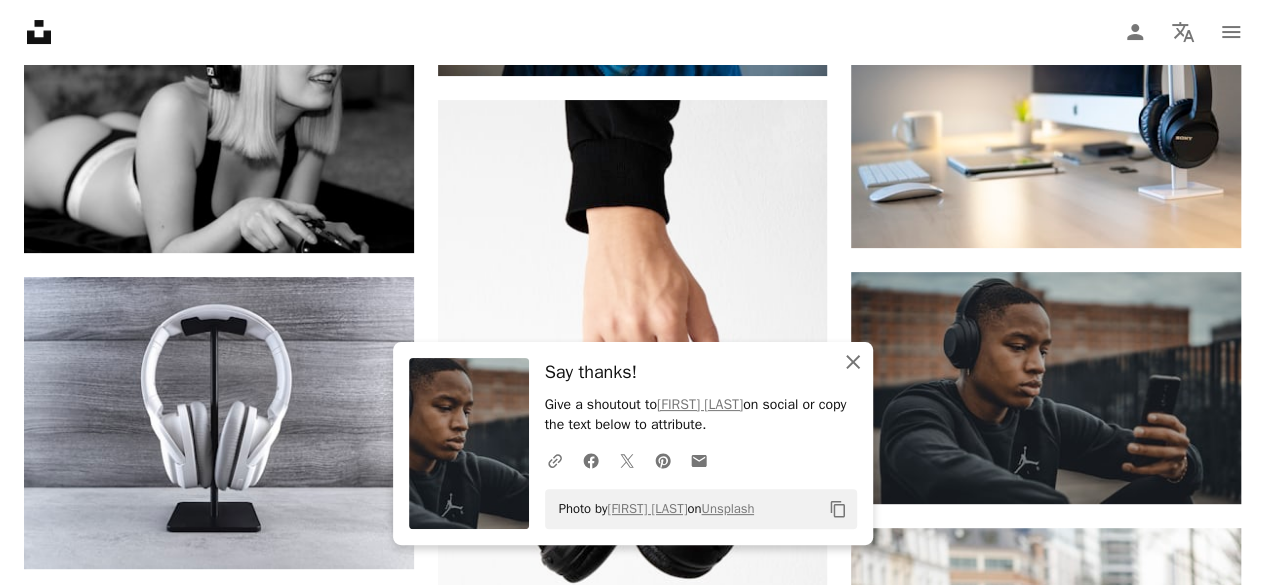 click on "An X shape" 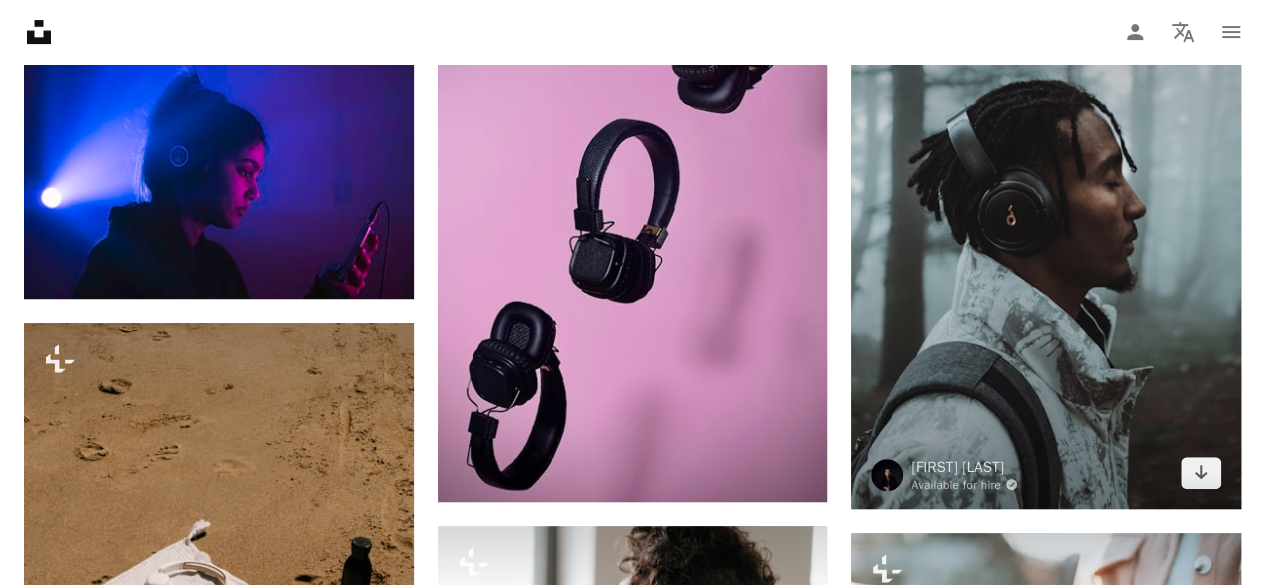 scroll, scrollTop: 19388, scrollLeft: 0, axis: vertical 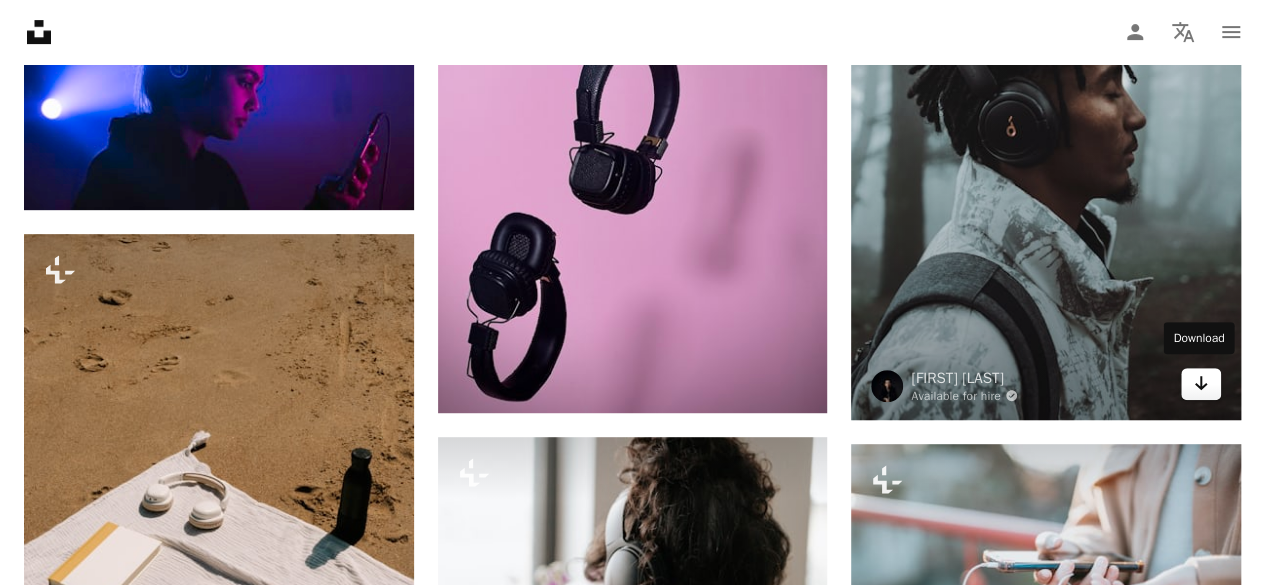 click 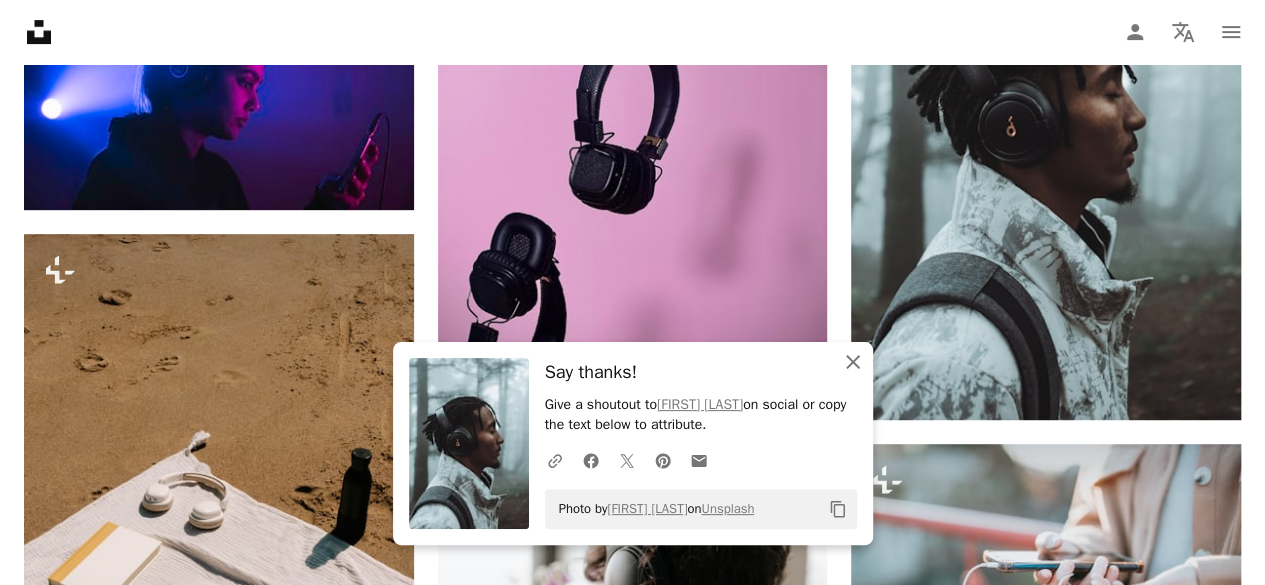 click on "An X shape" 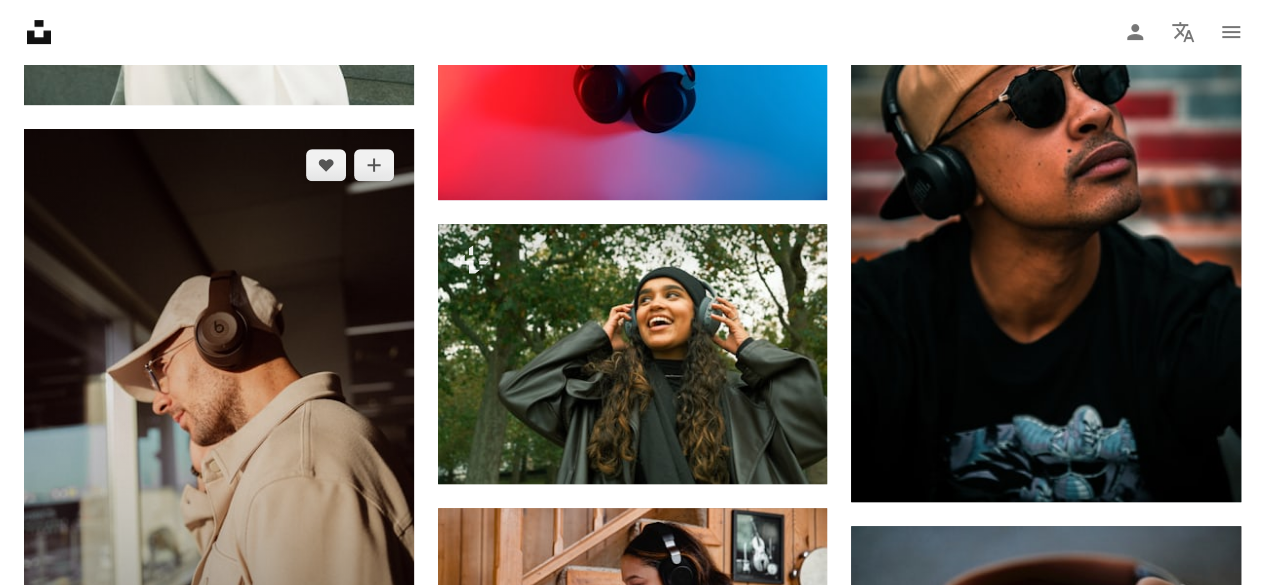 scroll, scrollTop: 23288, scrollLeft: 0, axis: vertical 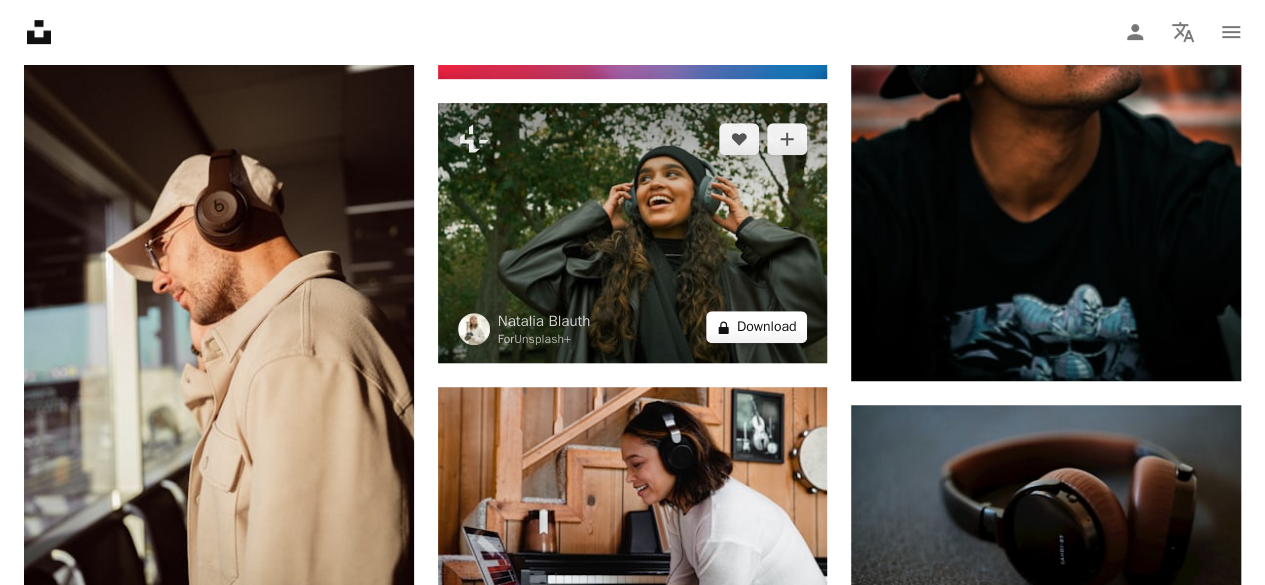 click on "A lock Download" at bounding box center (757, 327) 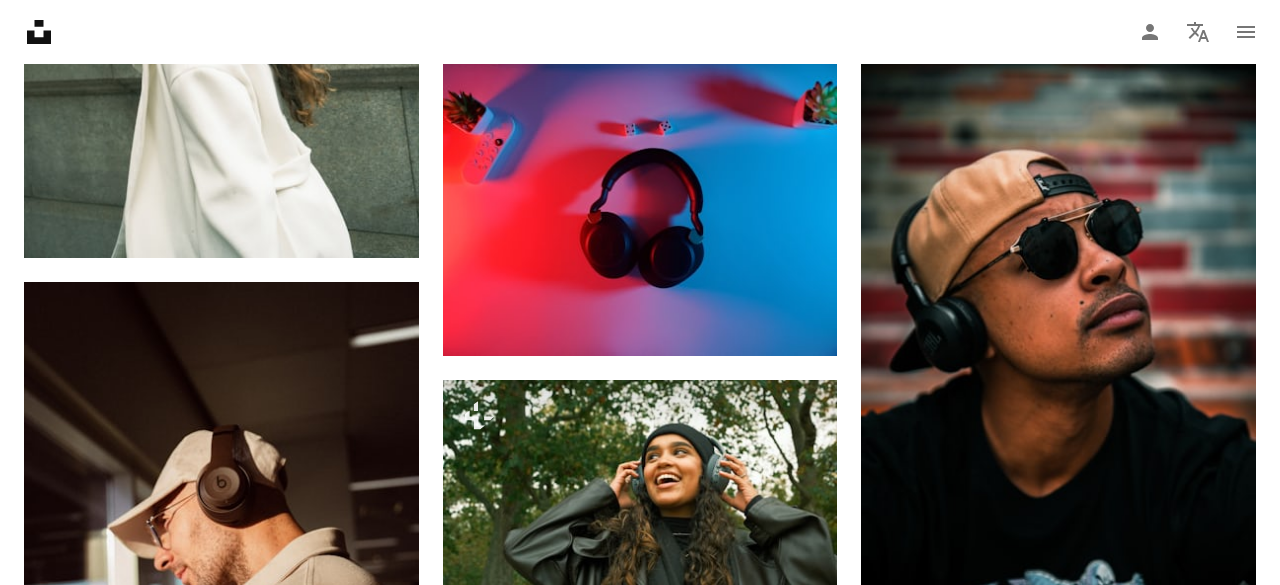 click at bounding box center [378, 4191] 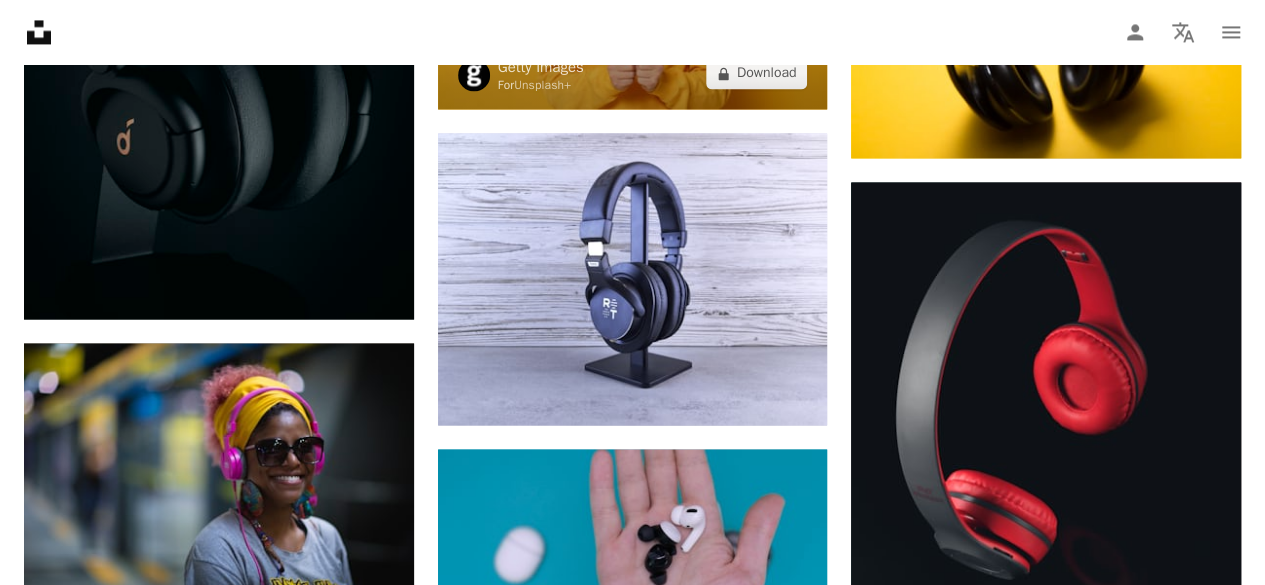 scroll, scrollTop: 28288, scrollLeft: 0, axis: vertical 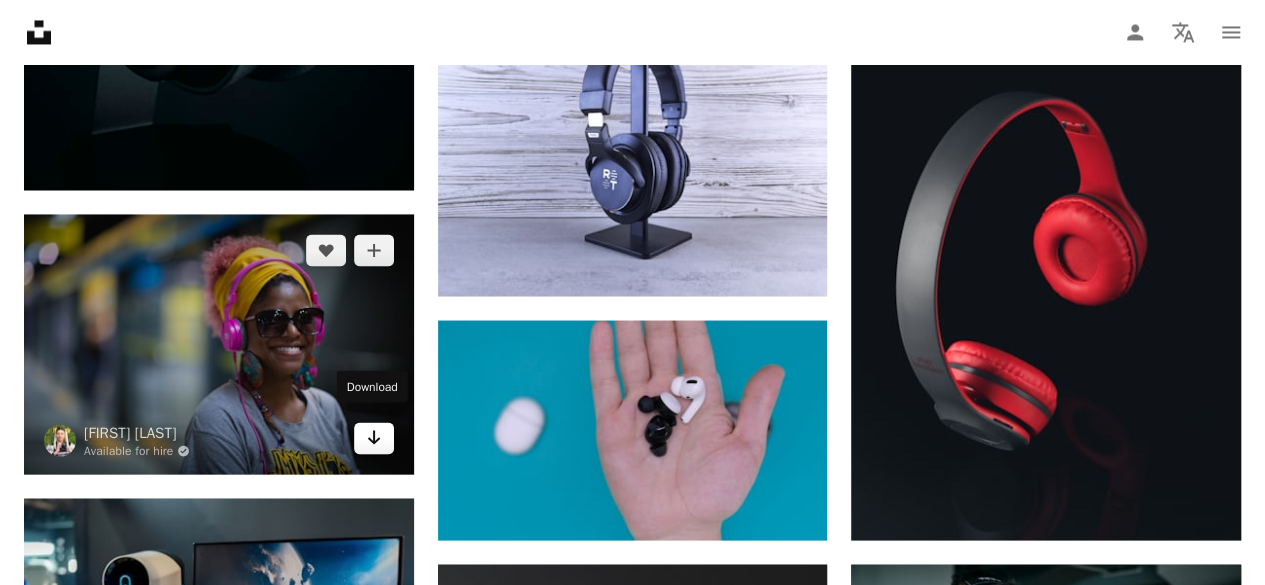 click on "Arrow pointing down" 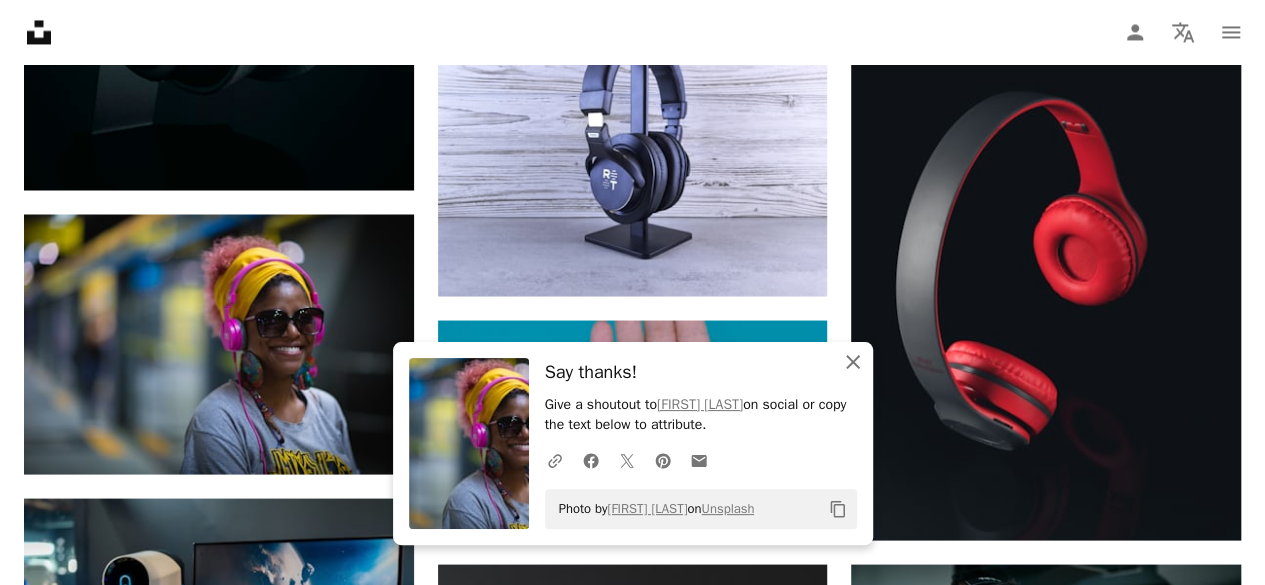 click 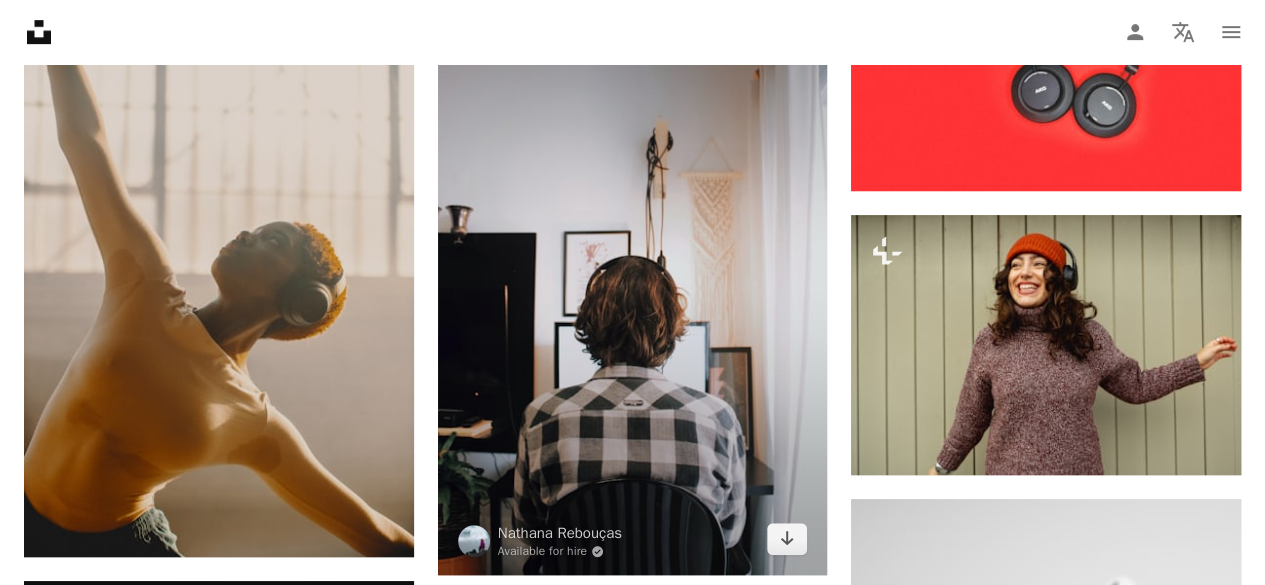 scroll, scrollTop: 34688, scrollLeft: 0, axis: vertical 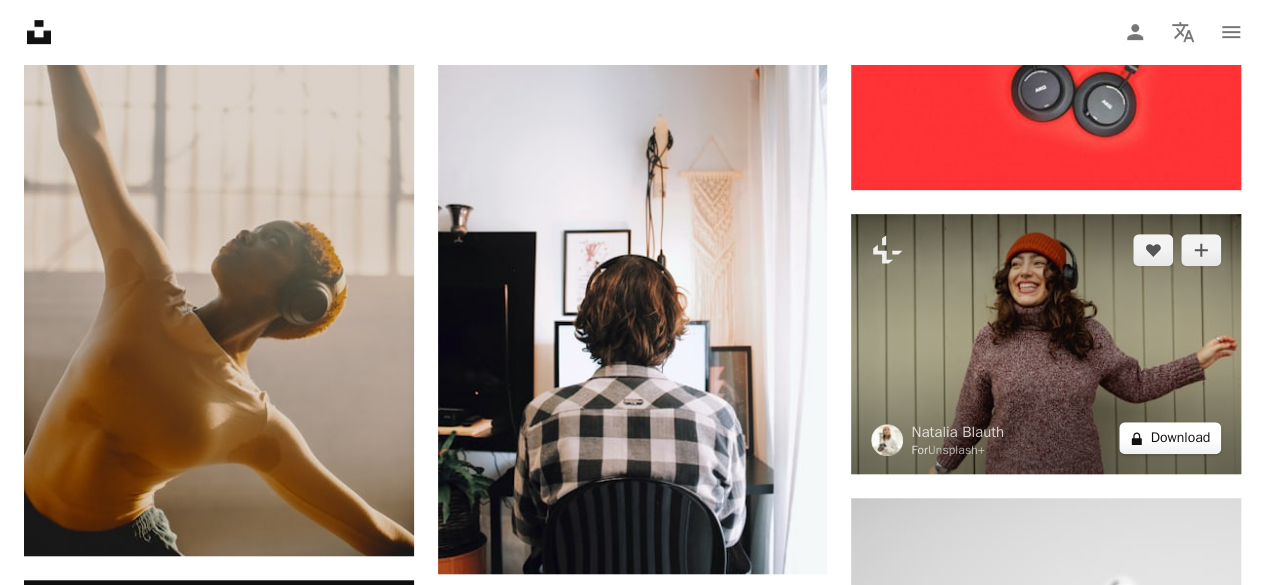 click on "A lock Download" at bounding box center (1170, 438) 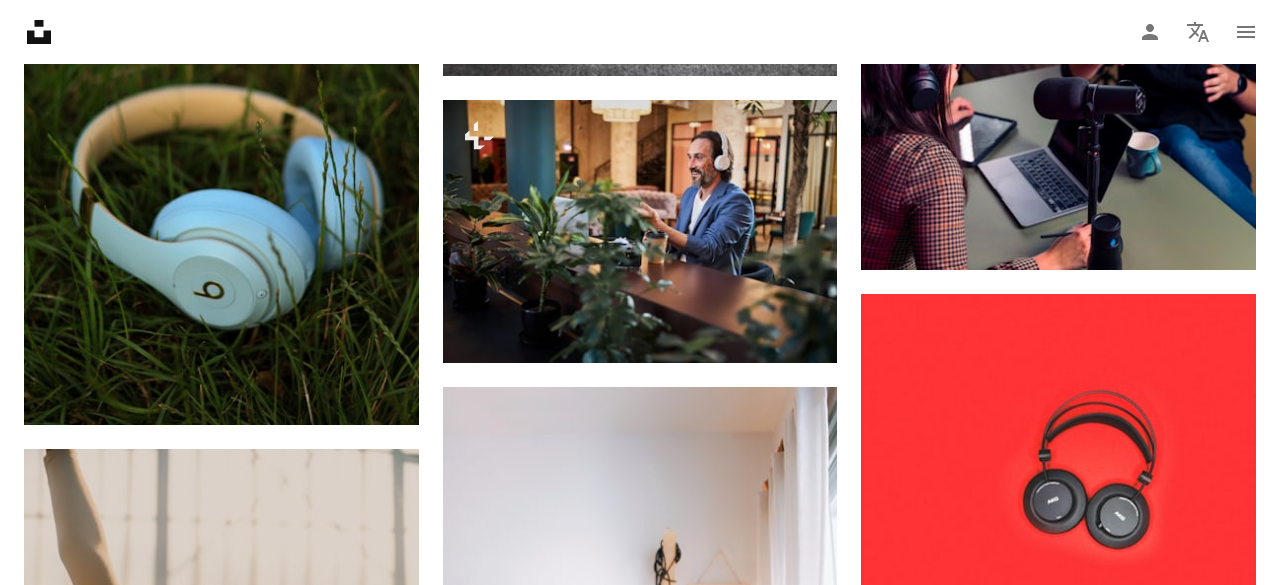 click on "An X shape Premium, ready to use images. Get unlimited access. A plus sign Members-only content added monthly A plus sign Unlimited royalty-free downloads A plus sign Illustrations  New A plus sign Enhanced legal protections yearly 66%  off monthly $12   $4 USD per month * Get  Unsplash+ * When paid annually, billed upfront  $48 Taxes where applicable. Renews automatically. Cancel anytime." at bounding box center [640, 3527] 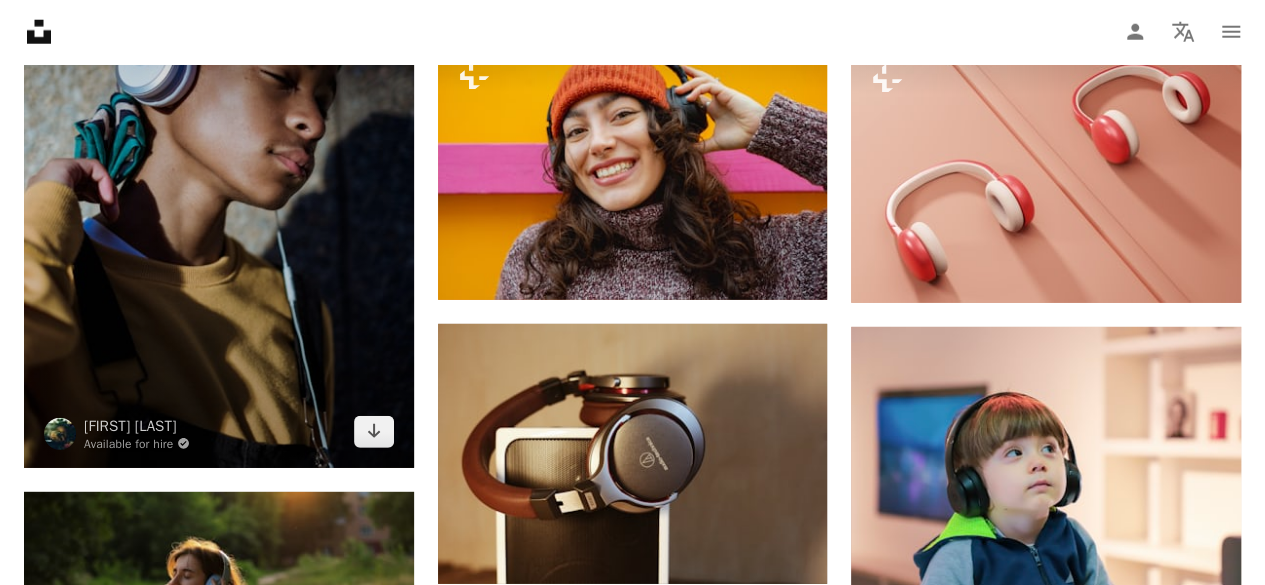 scroll, scrollTop: 36988, scrollLeft: 0, axis: vertical 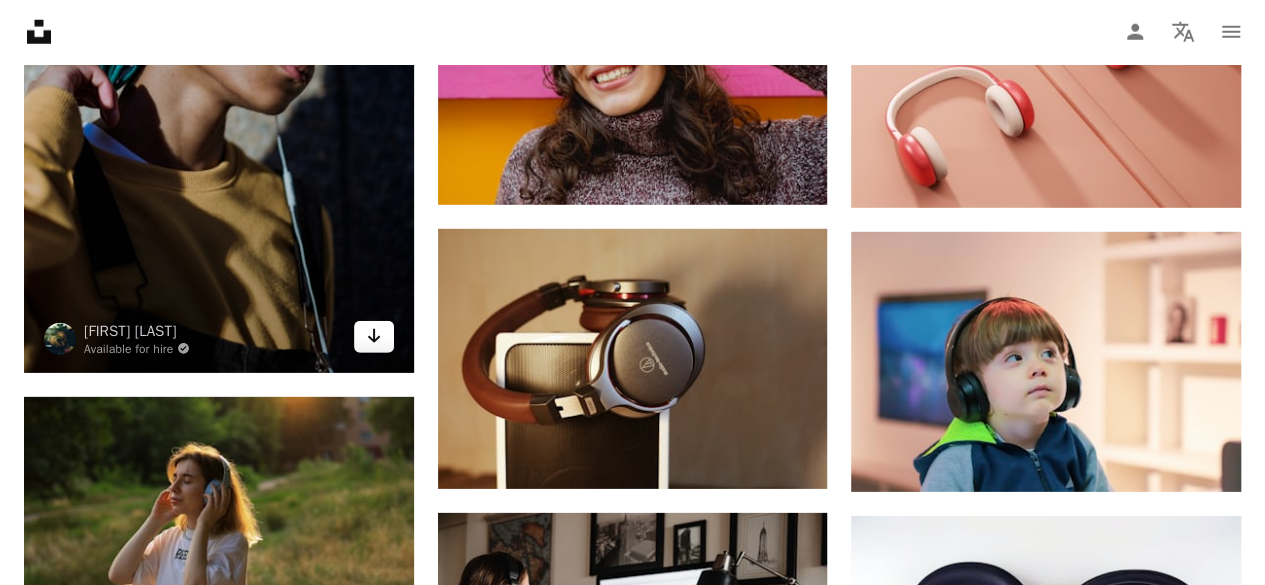 click 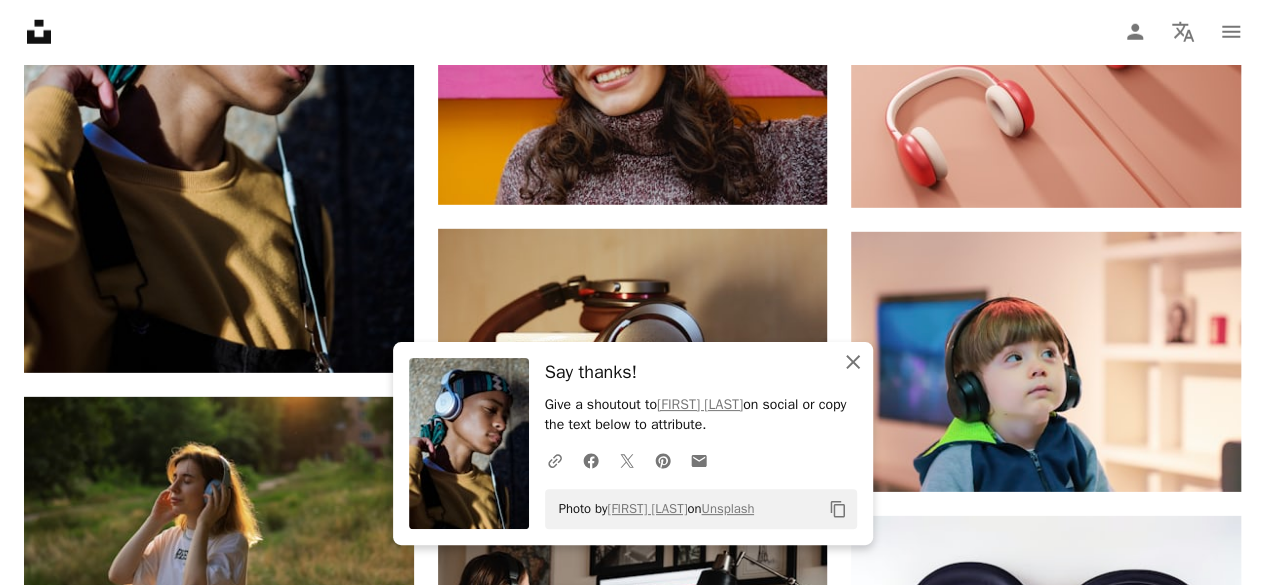 click on "An X shape" 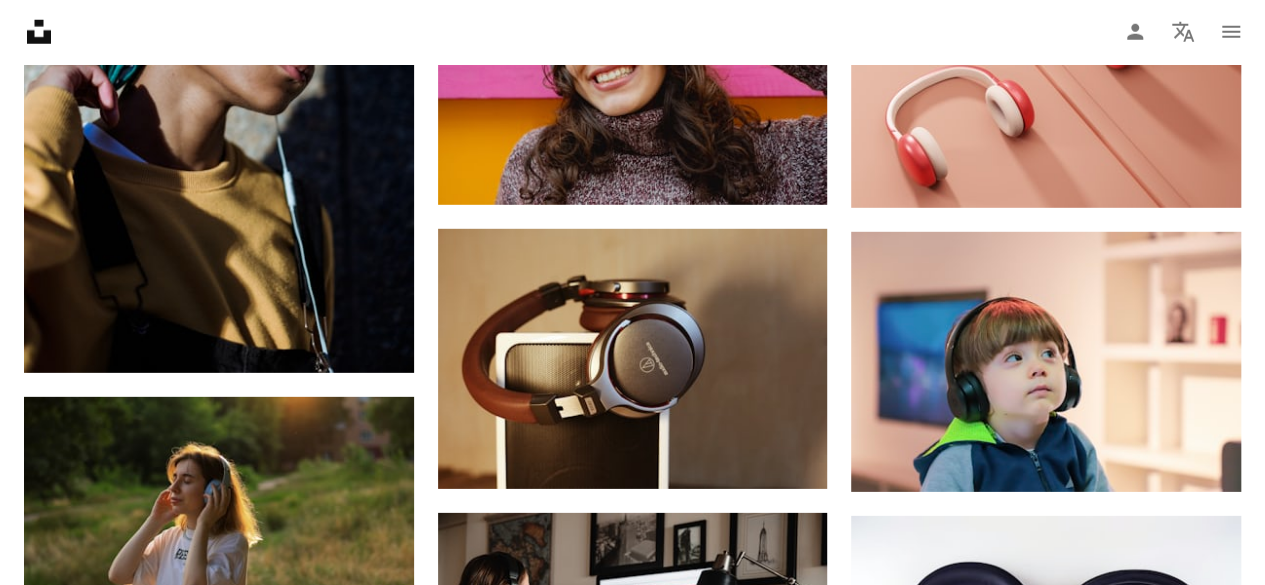 scroll, scrollTop: 37088, scrollLeft: 0, axis: vertical 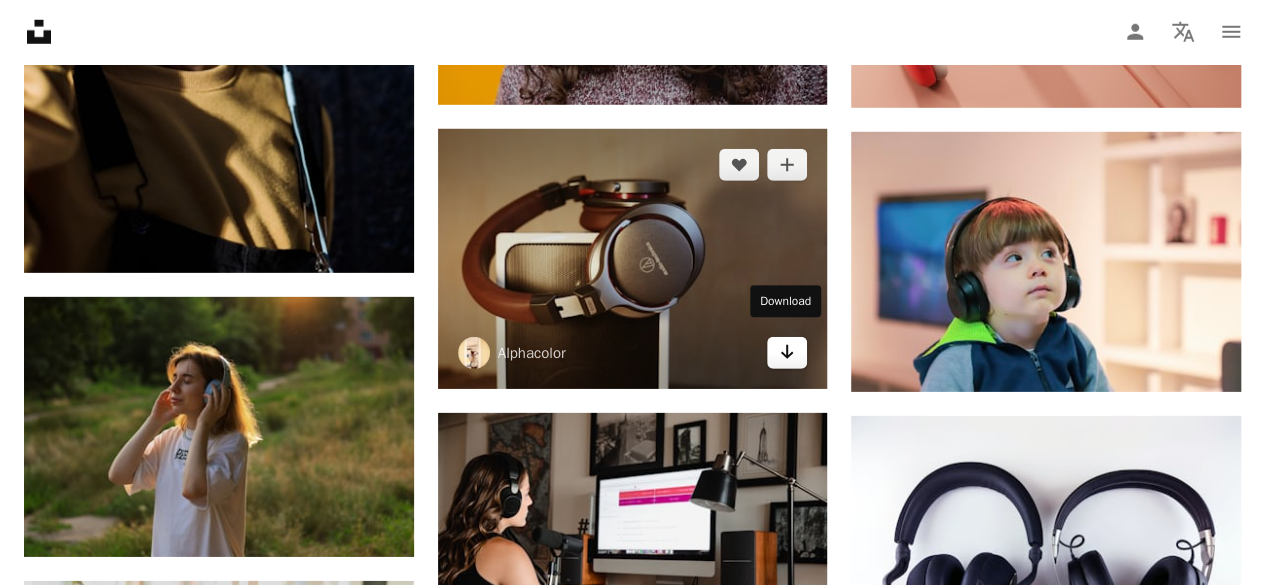 click 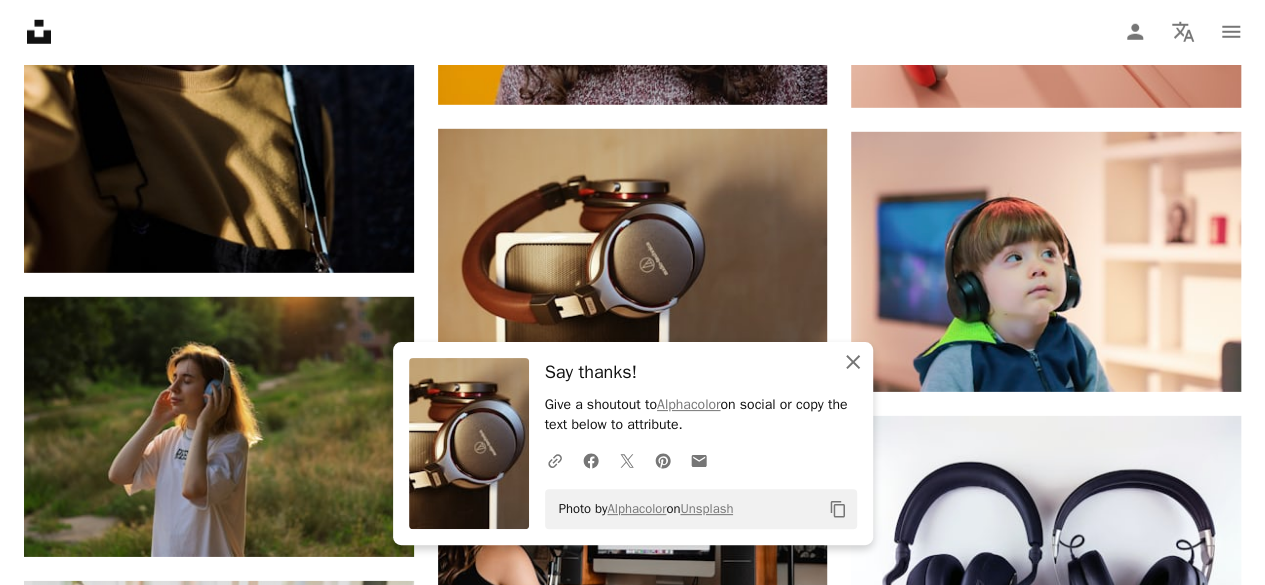 click on "An X shape" 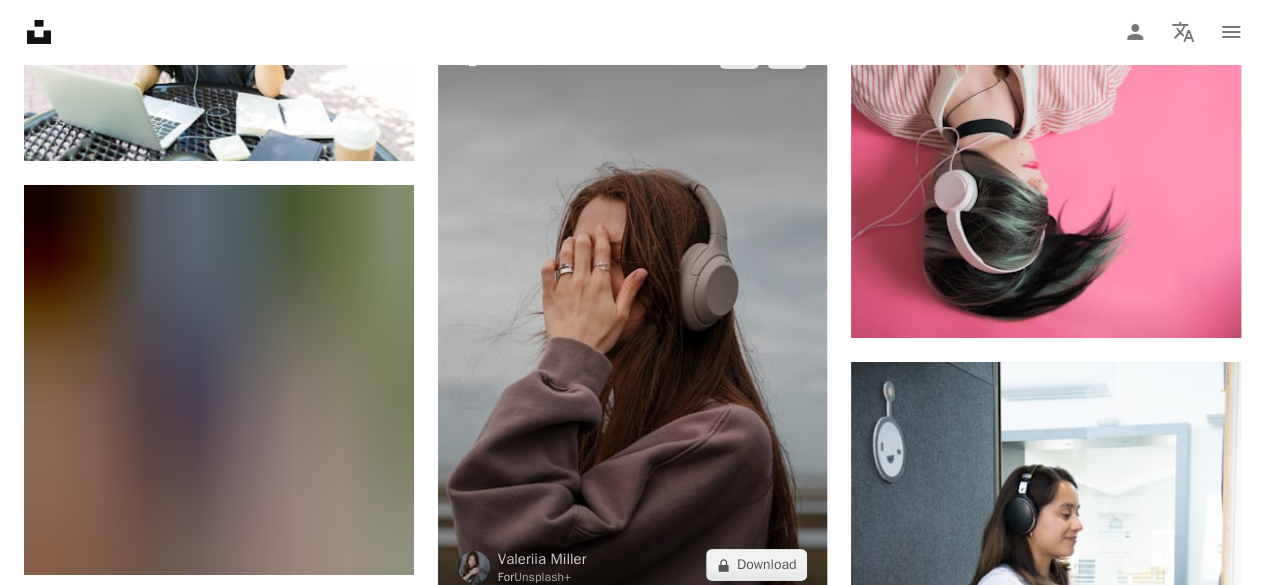 scroll, scrollTop: 37788, scrollLeft: 0, axis: vertical 